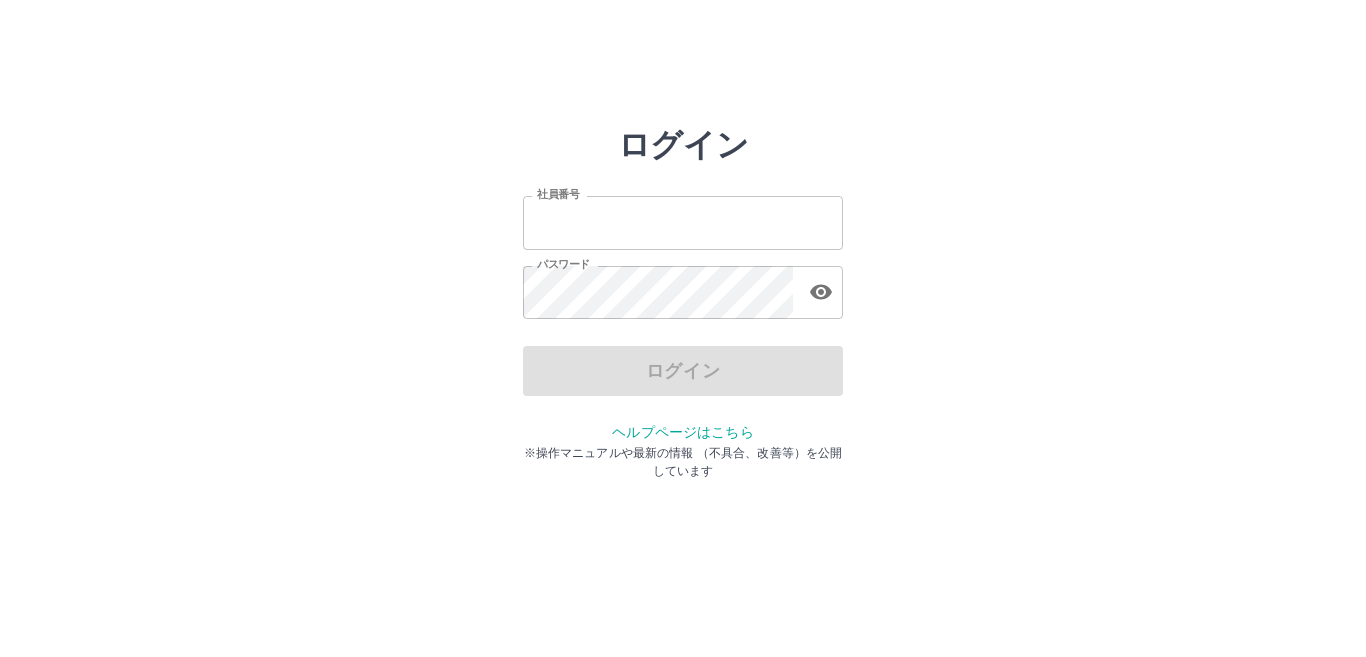 scroll, scrollTop: 0, scrollLeft: 0, axis: both 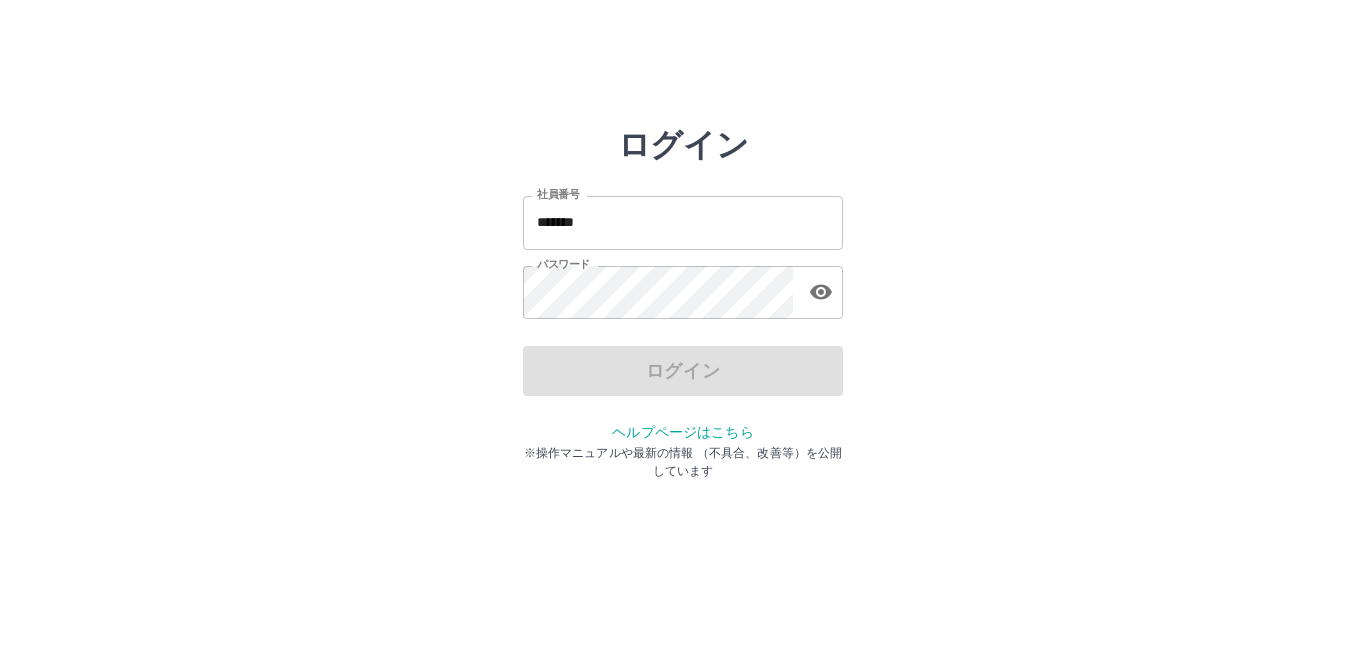 click on "ログイン" at bounding box center (683, 371) 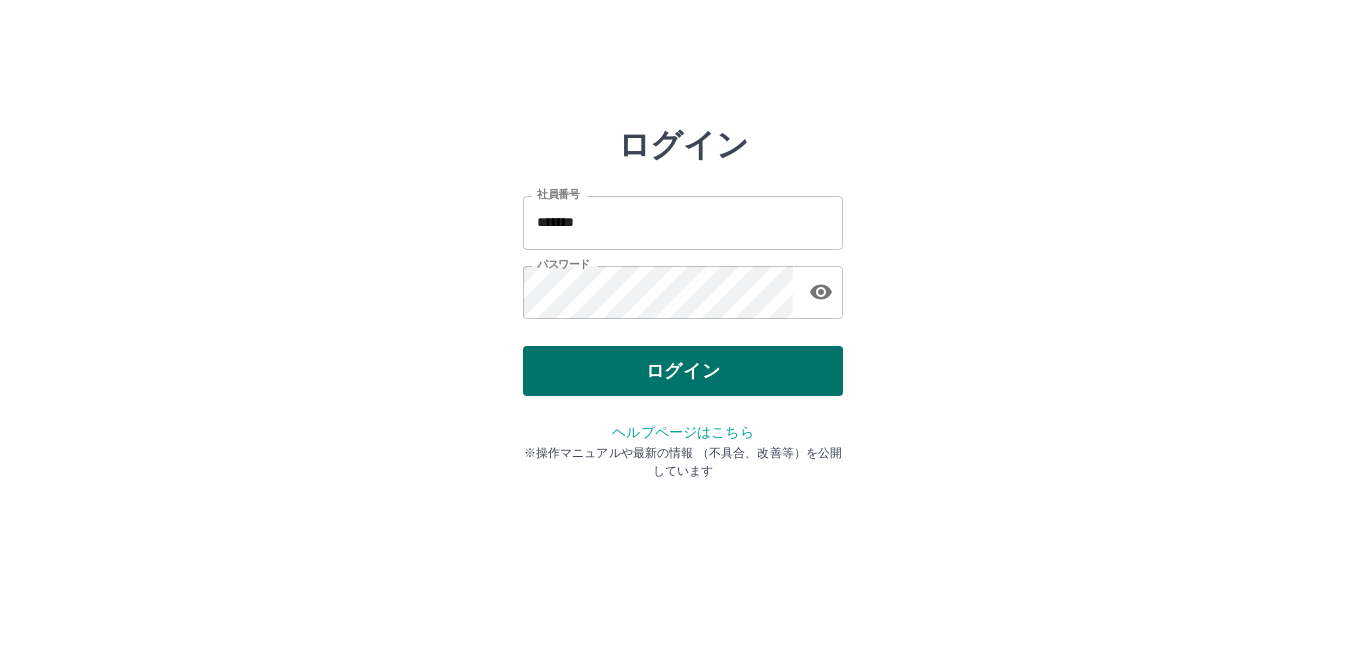 click on "ログイン" at bounding box center (683, 371) 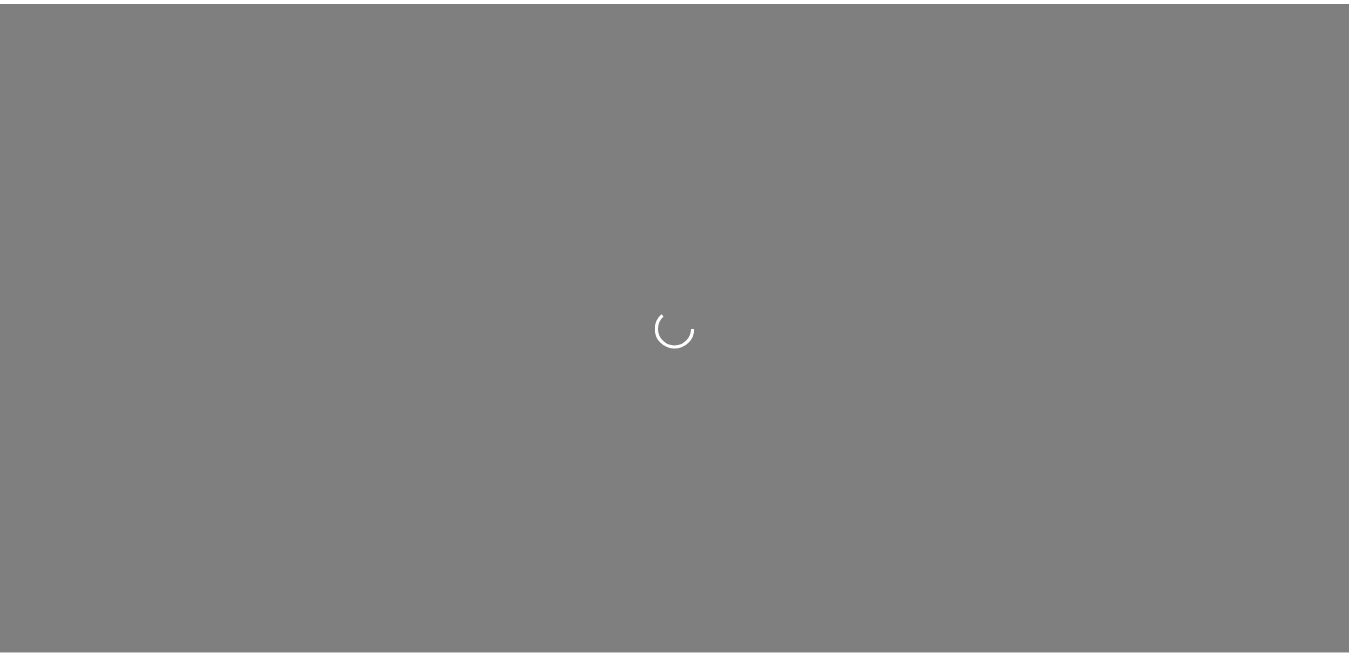 scroll, scrollTop: 0, scrollLeft: 0, axis: both 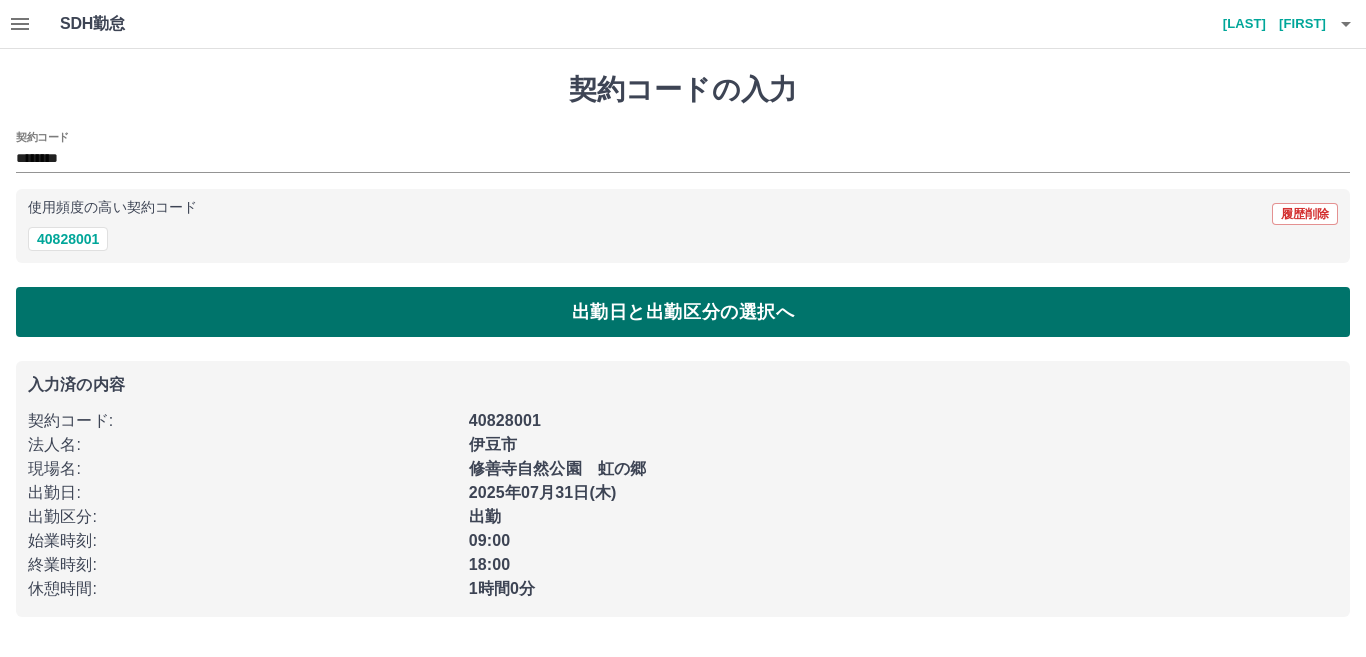 click on "出勤日と出勤区分の選択へ" at bounding box center [683, 312] 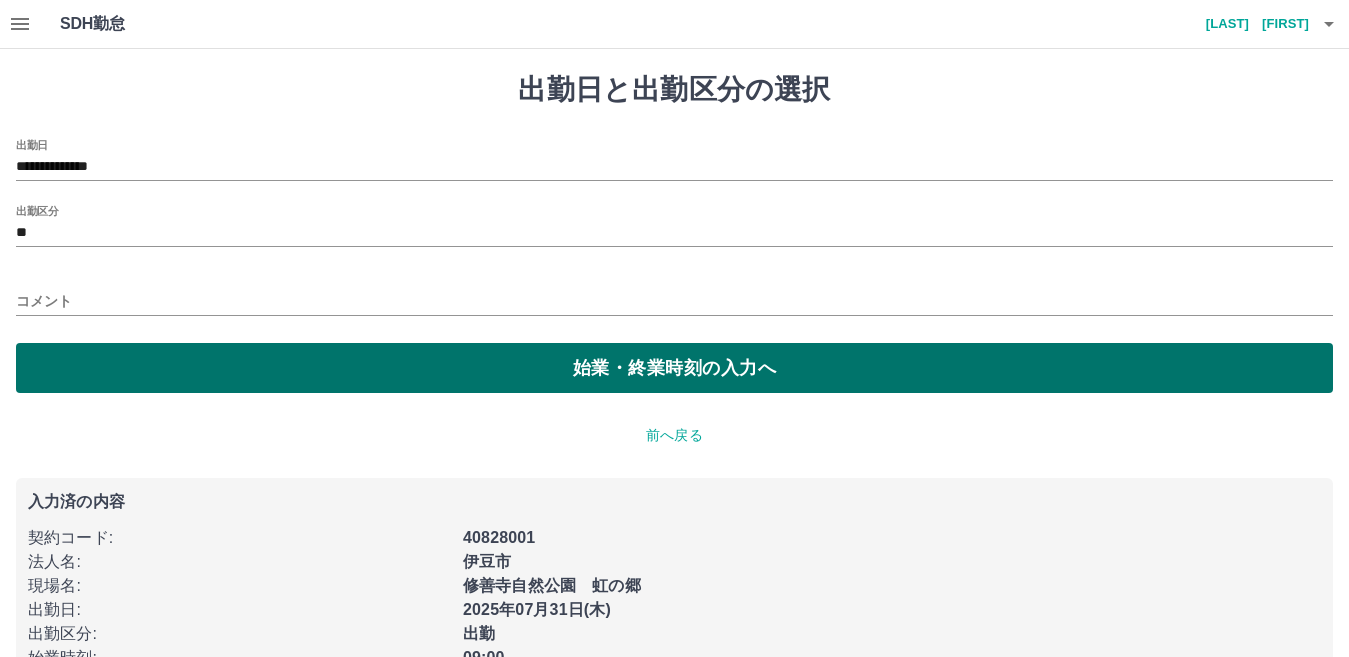 click on "始業・終業時刻の入力へ" at bounding box center (674, 368) 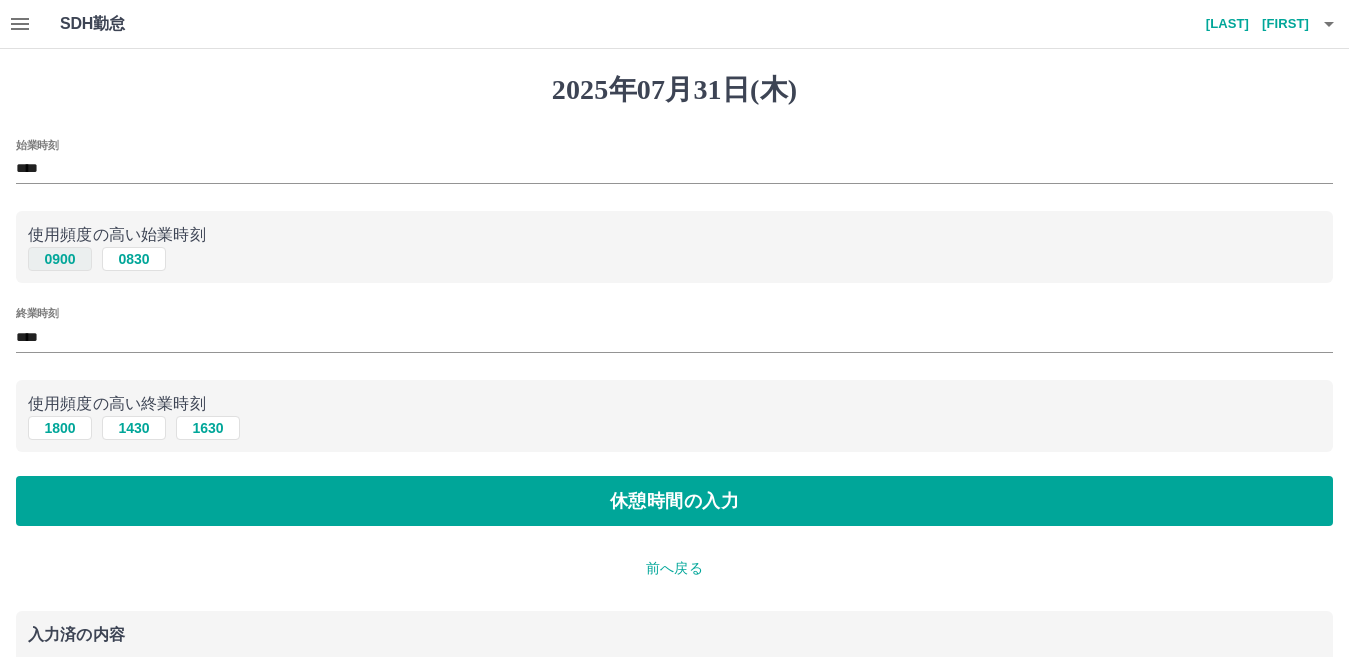 click on "0900" at bounding box center (60, 259) 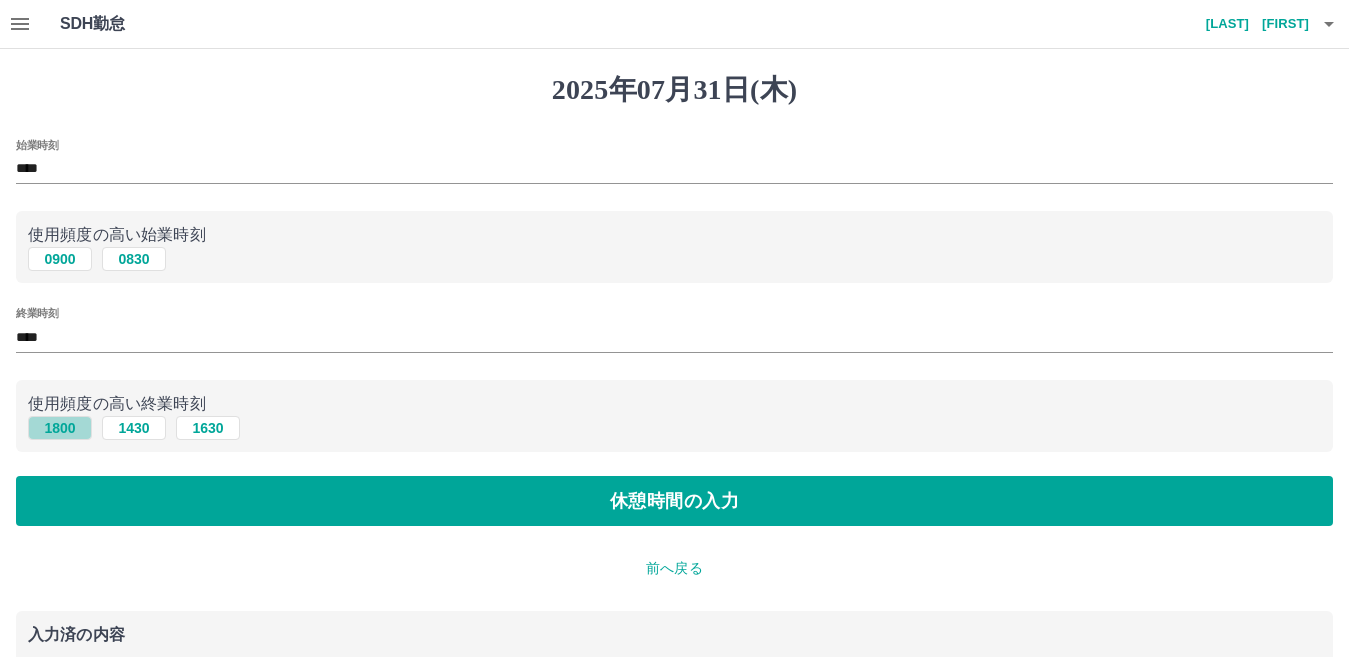 click on "1800" at bounding box center [60, 428] 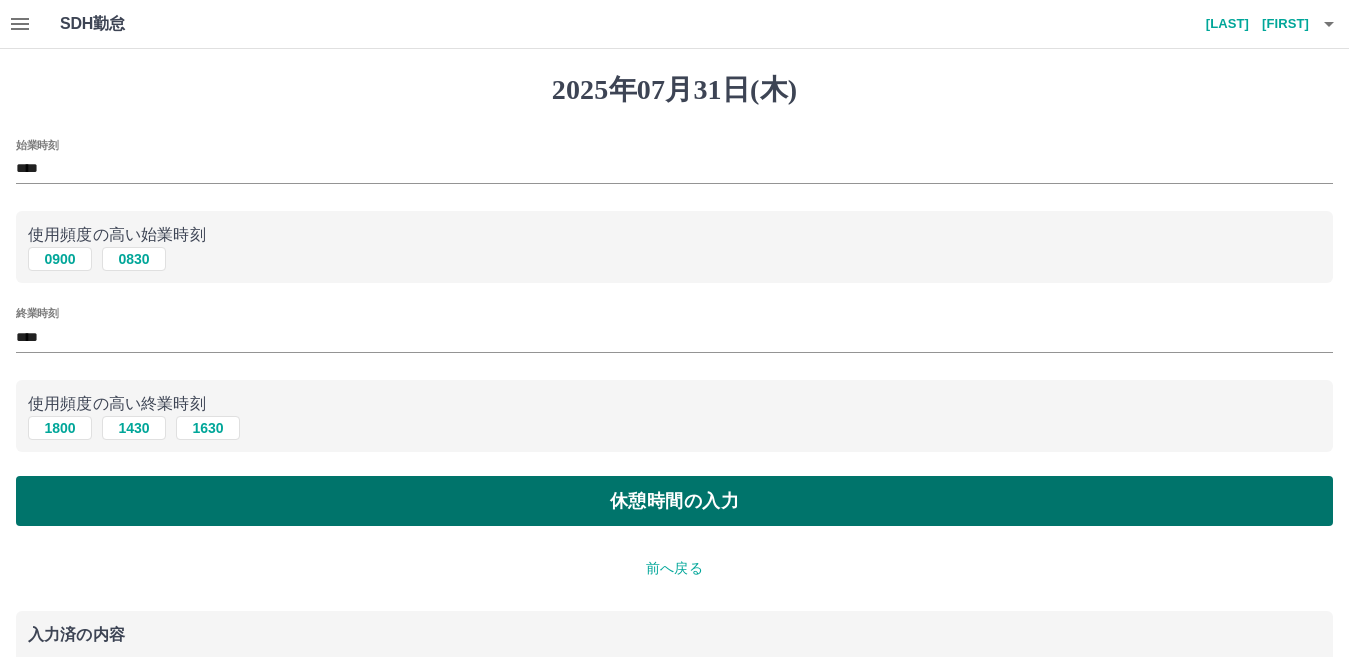 click on "休憩時間の入力" at bounding box center [674, 501] 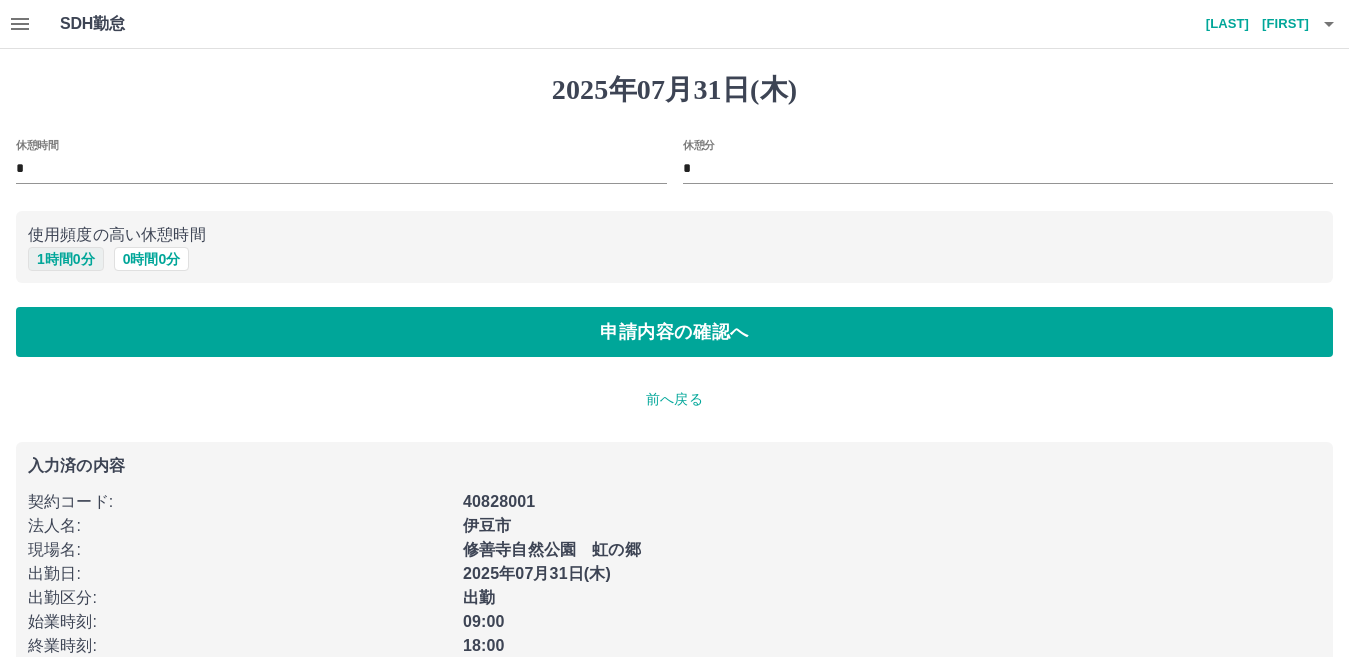 click on "1 時間 0 分" at bounding box center (66, 259) 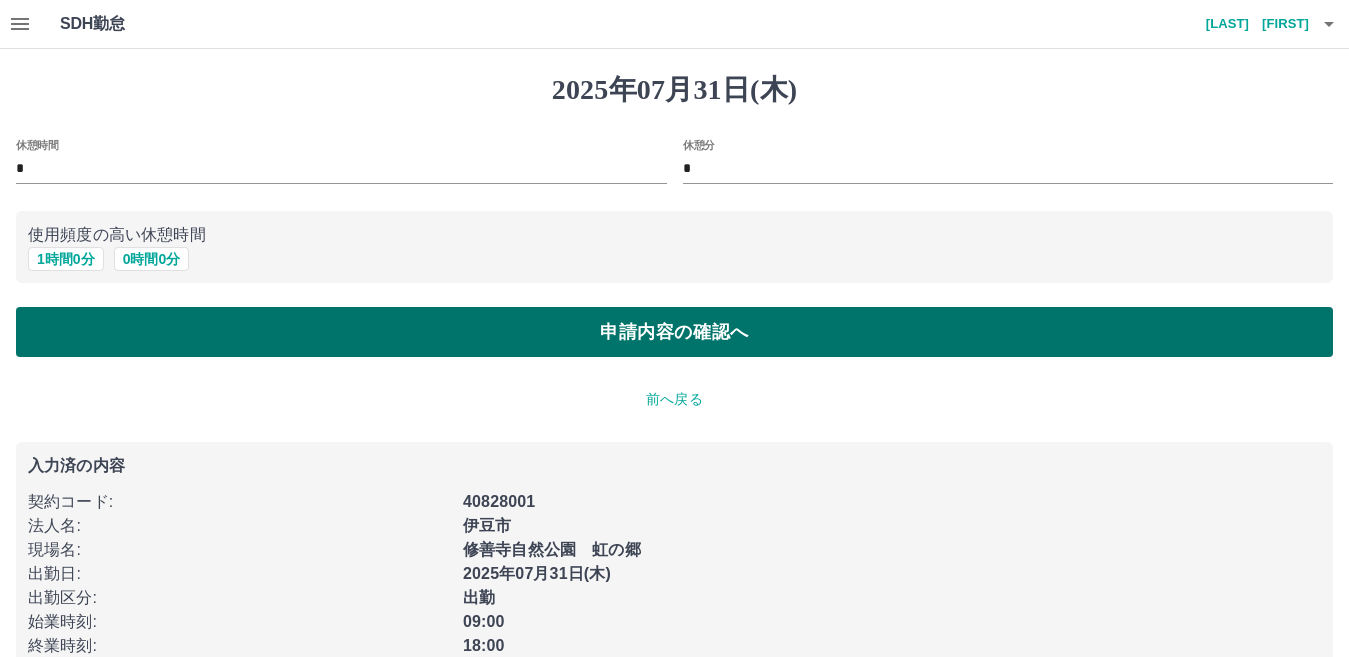 click on "申請内容の確認へ" at bounding box center (674, 332) 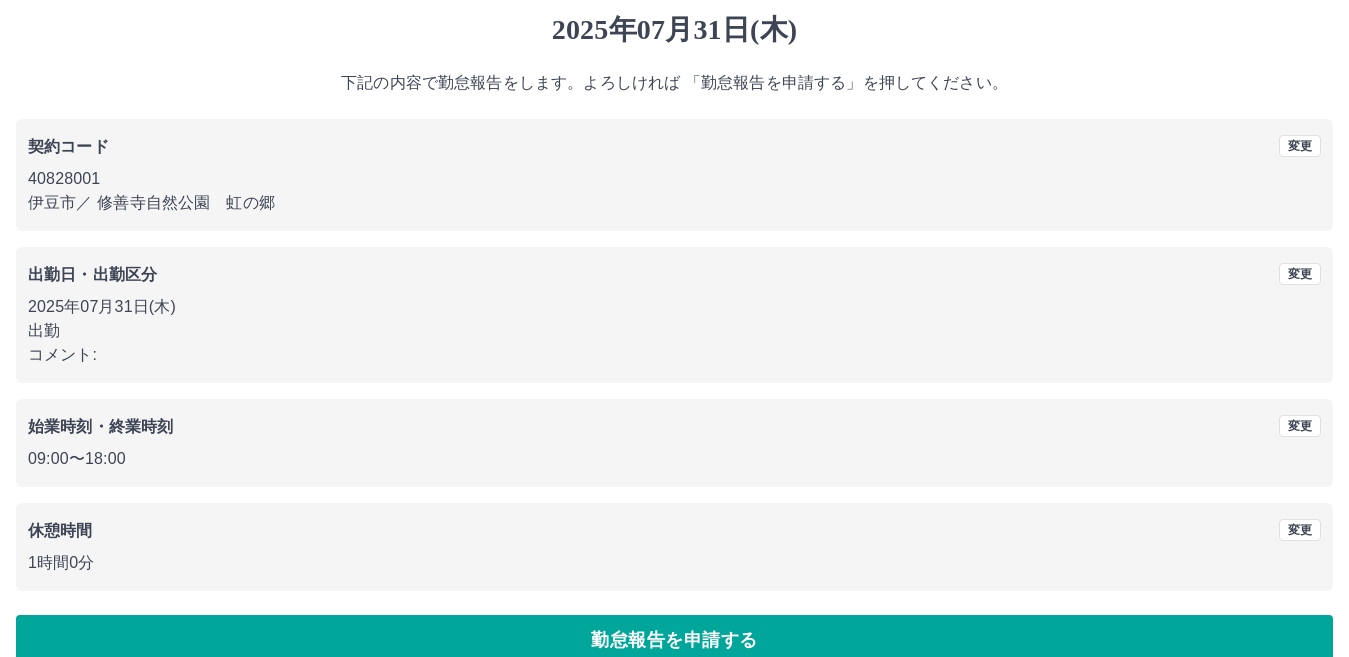 scroll, scrollTop: 92, scrollLeft: 0, axis: vertical 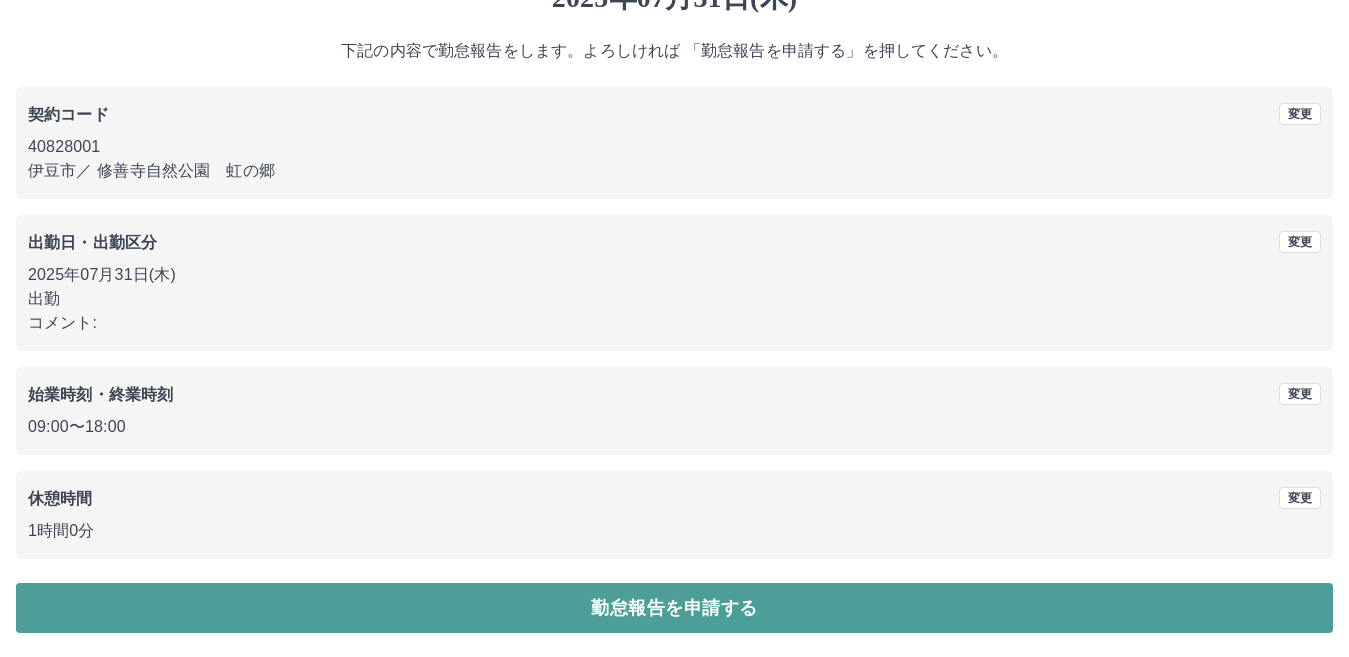 click on "勤怠報告を申請する" at bounding box center [674, 608] 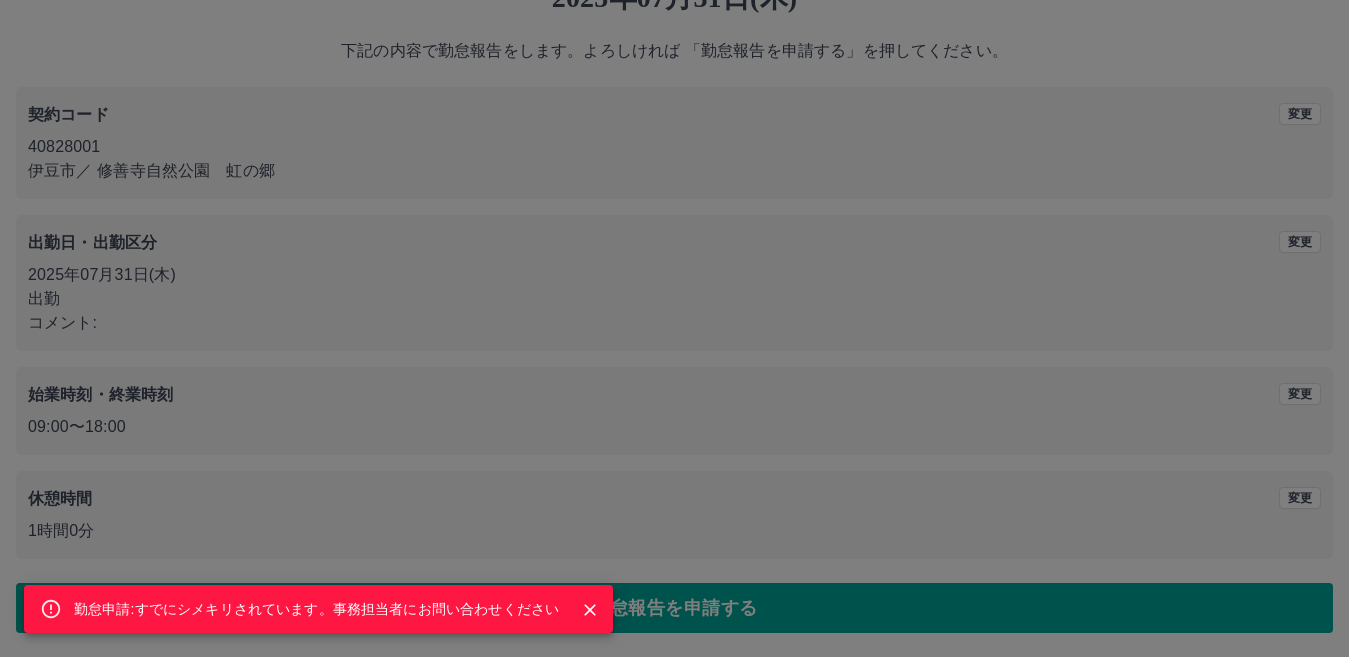 click 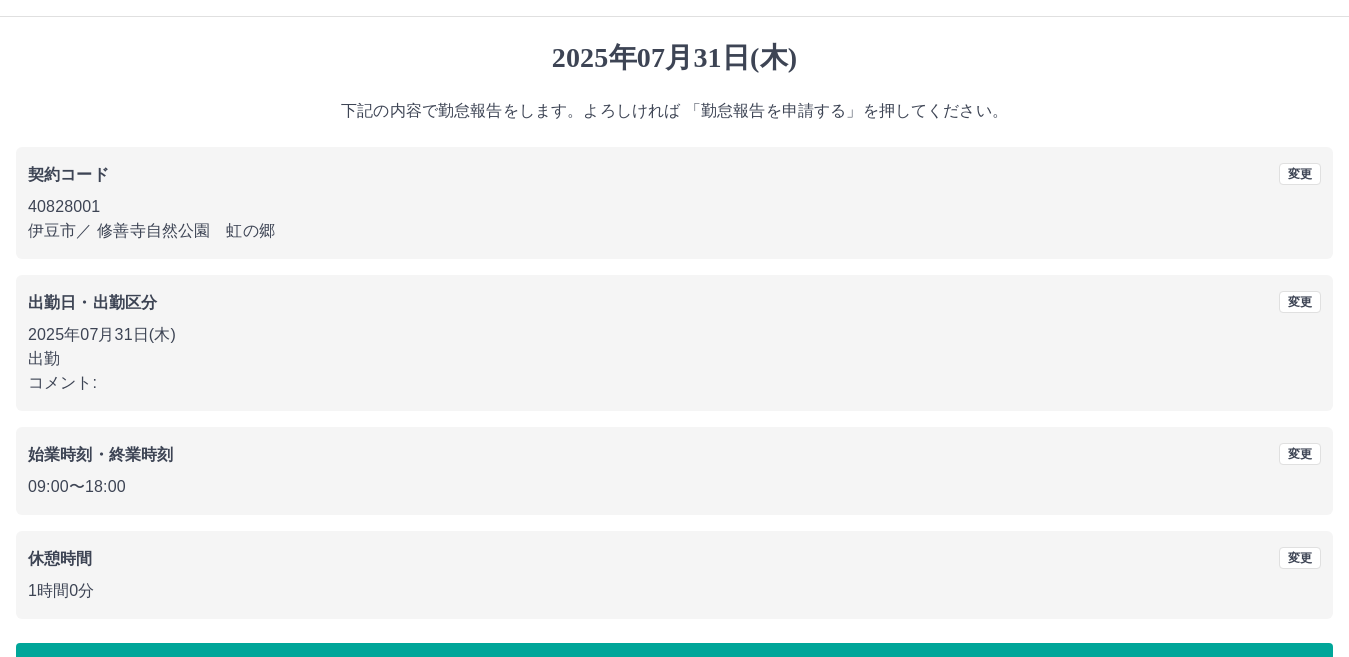 scroll, scrollTop: 0, scrollLeft: 0, axis: both 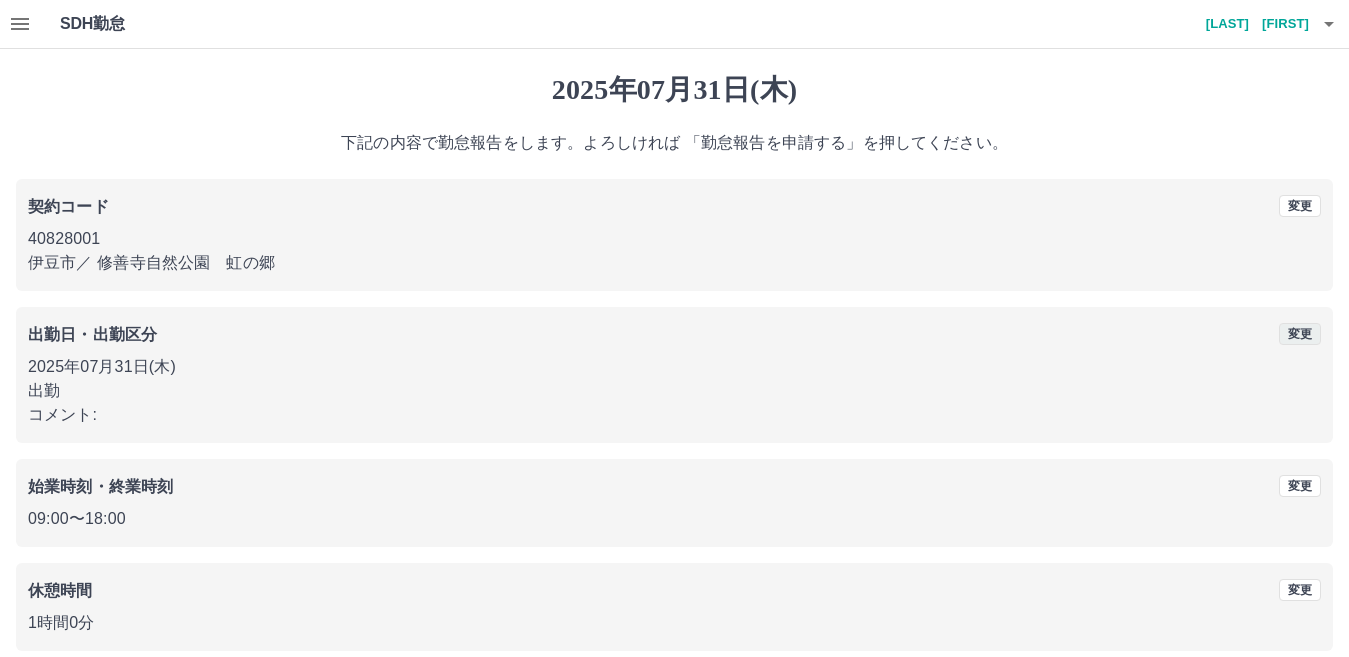 click on "変更" at bounding box center [1300, 334] 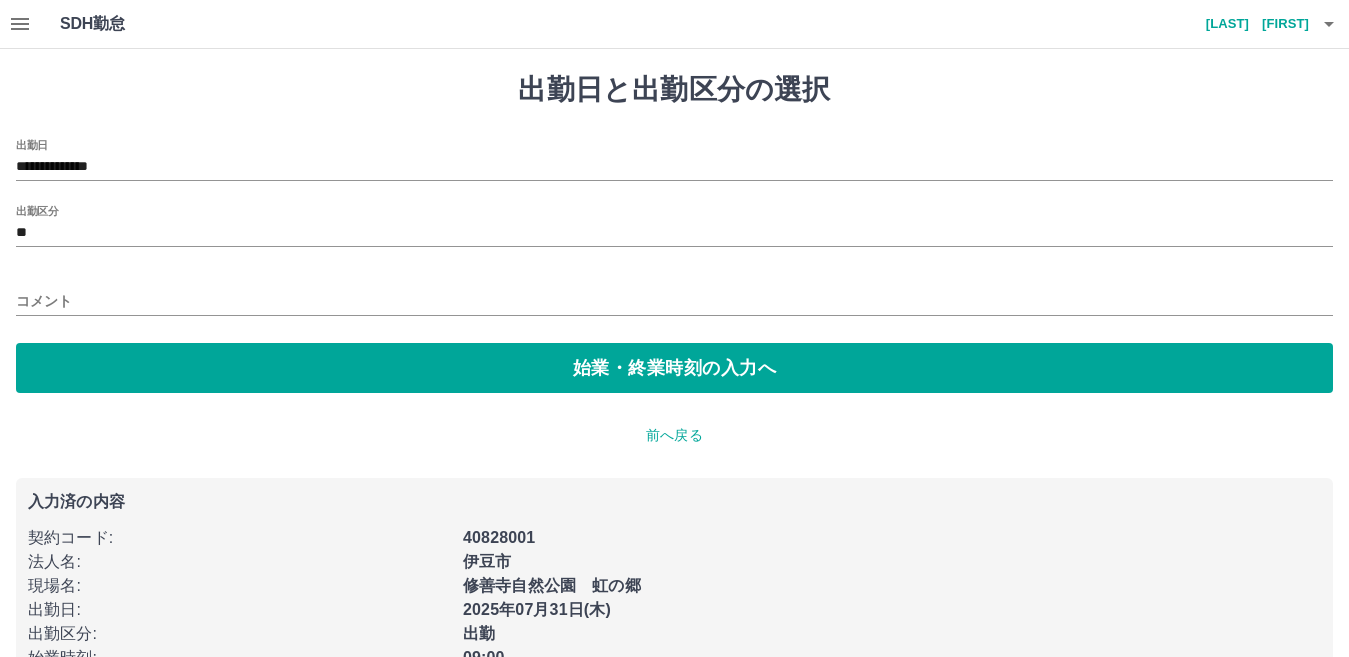 click on "**********" at bounding box center [674, 160] 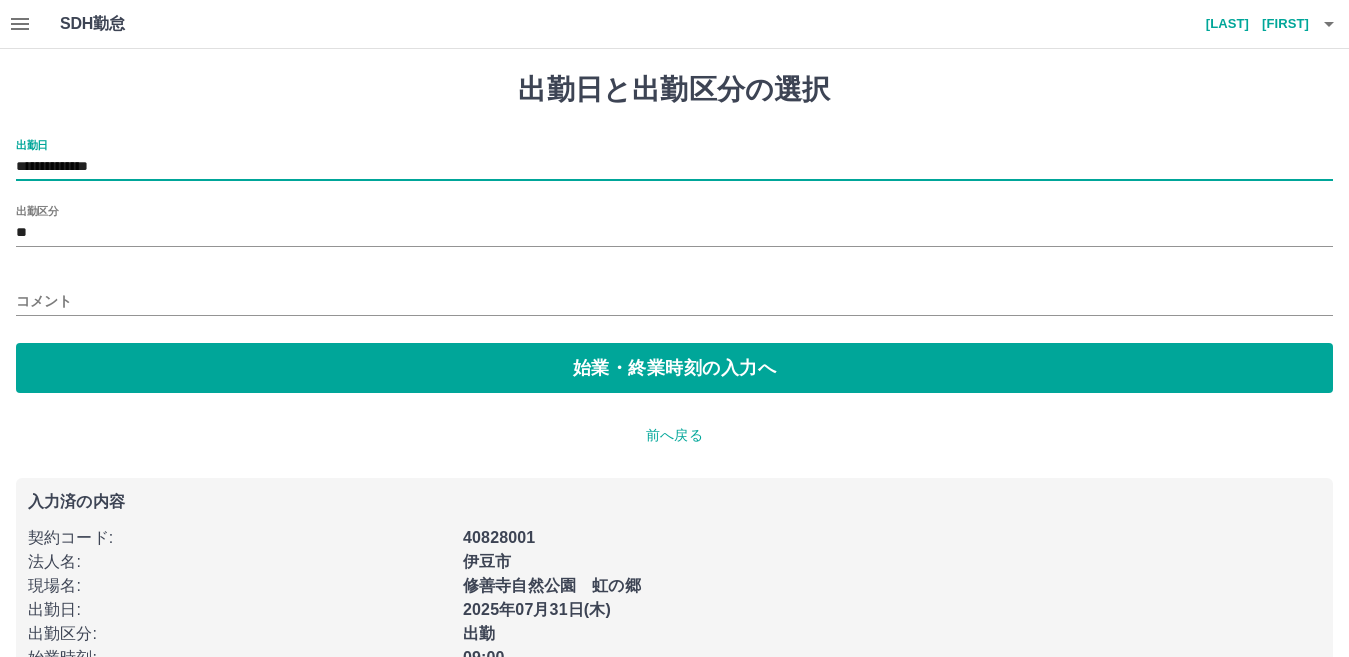 click on "**********" at bounding box center (674, 167) 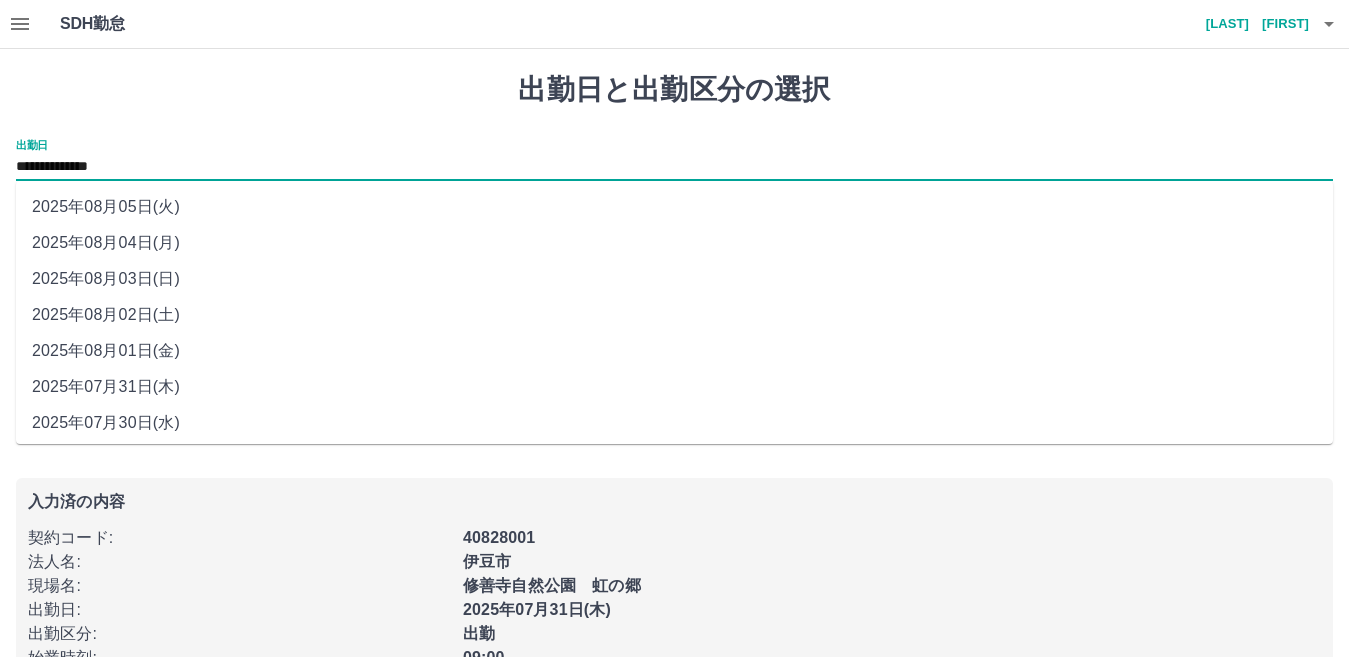 click on "2025年08月01日(金)" at bounding box center [674, 351] 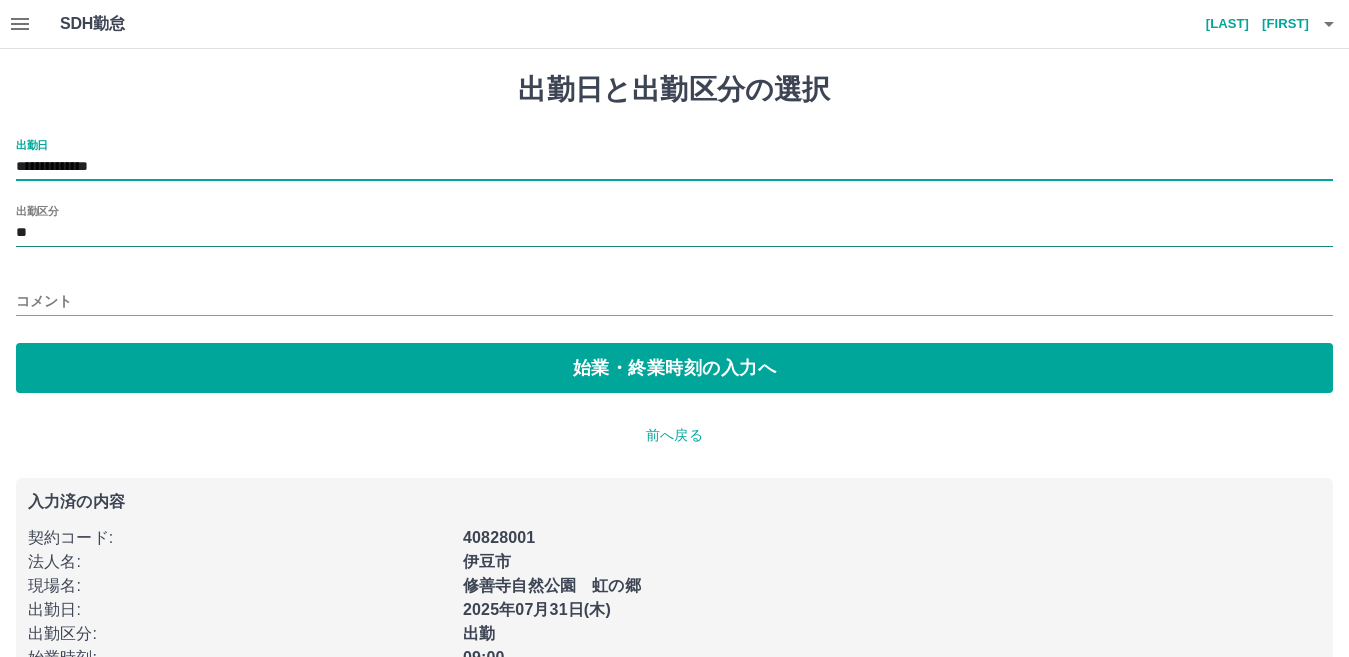 click on "**" at bounding box center [674, 233] 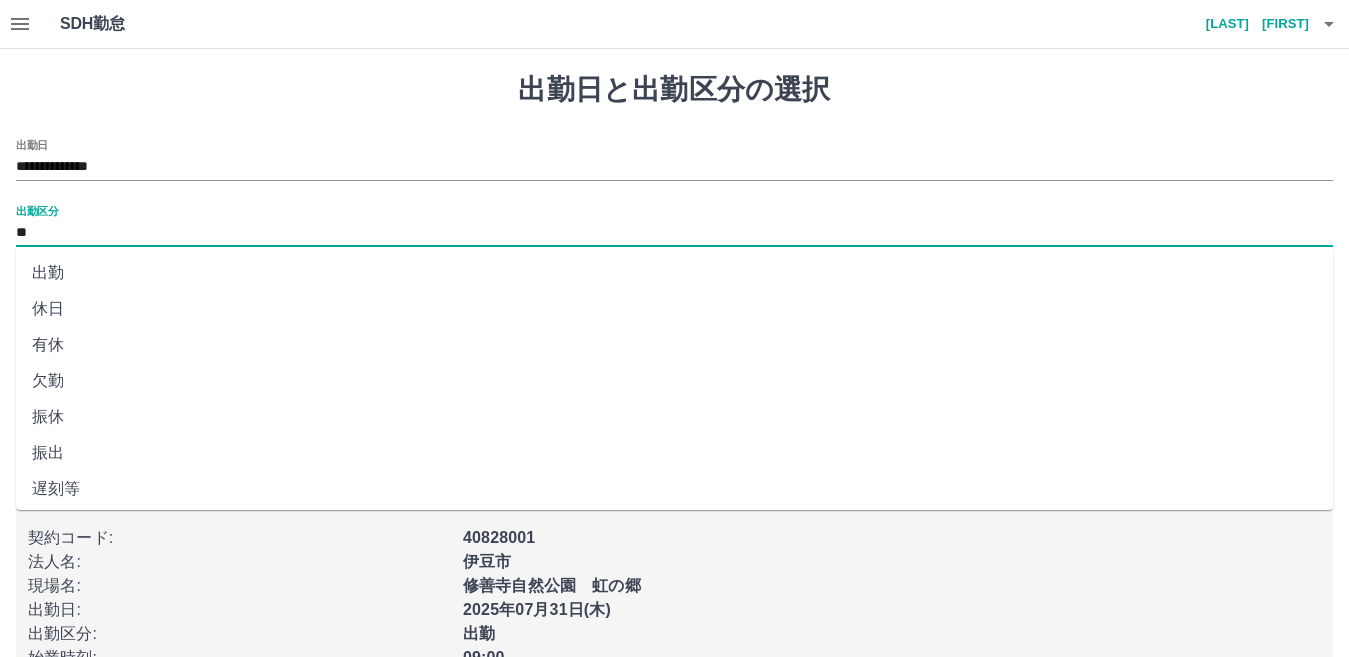 click on "休日" at bounding box center [674, 309] 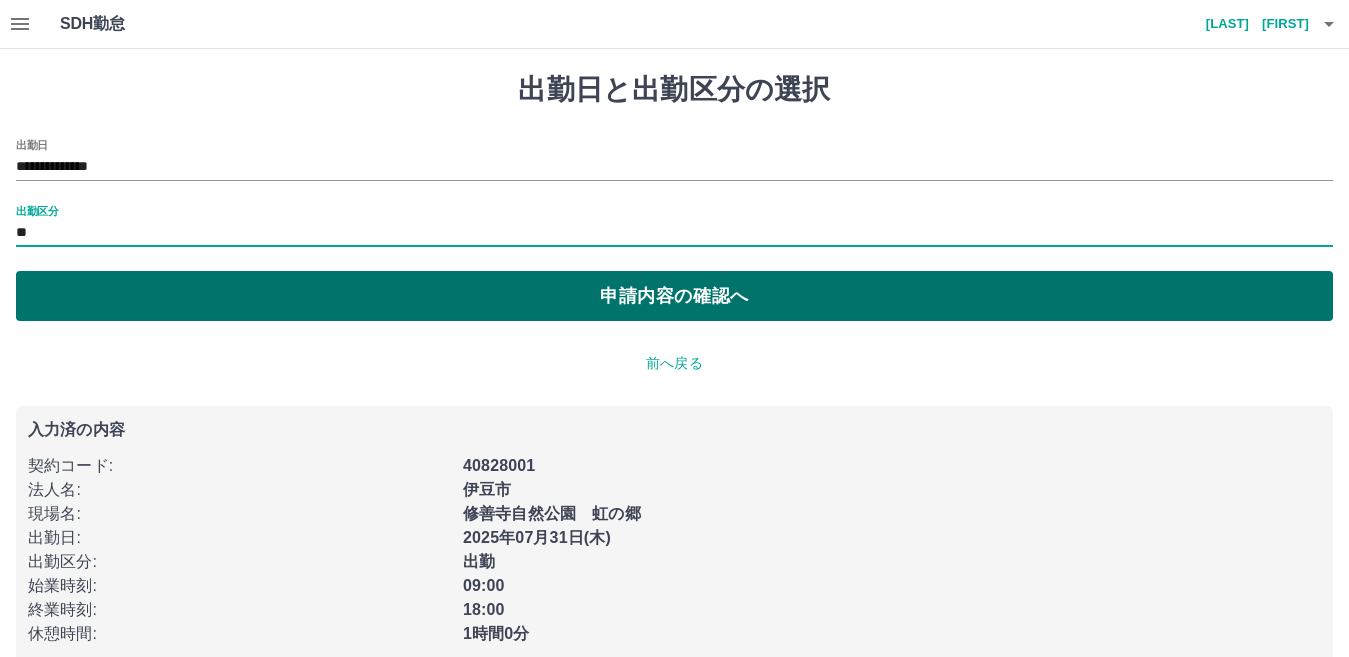 click on "申請内容の確認へ" at bounding box center (674, 296) 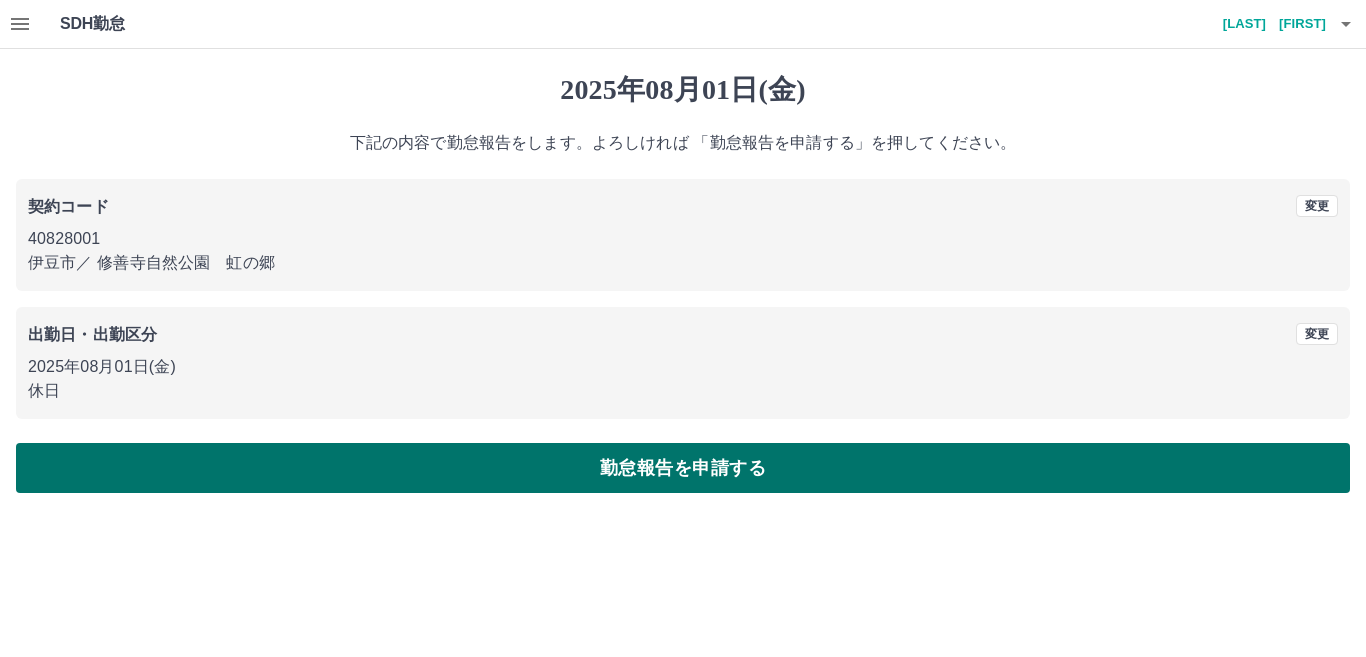 click on "勤怠報告を申請する" at bounding box center [683, 468] 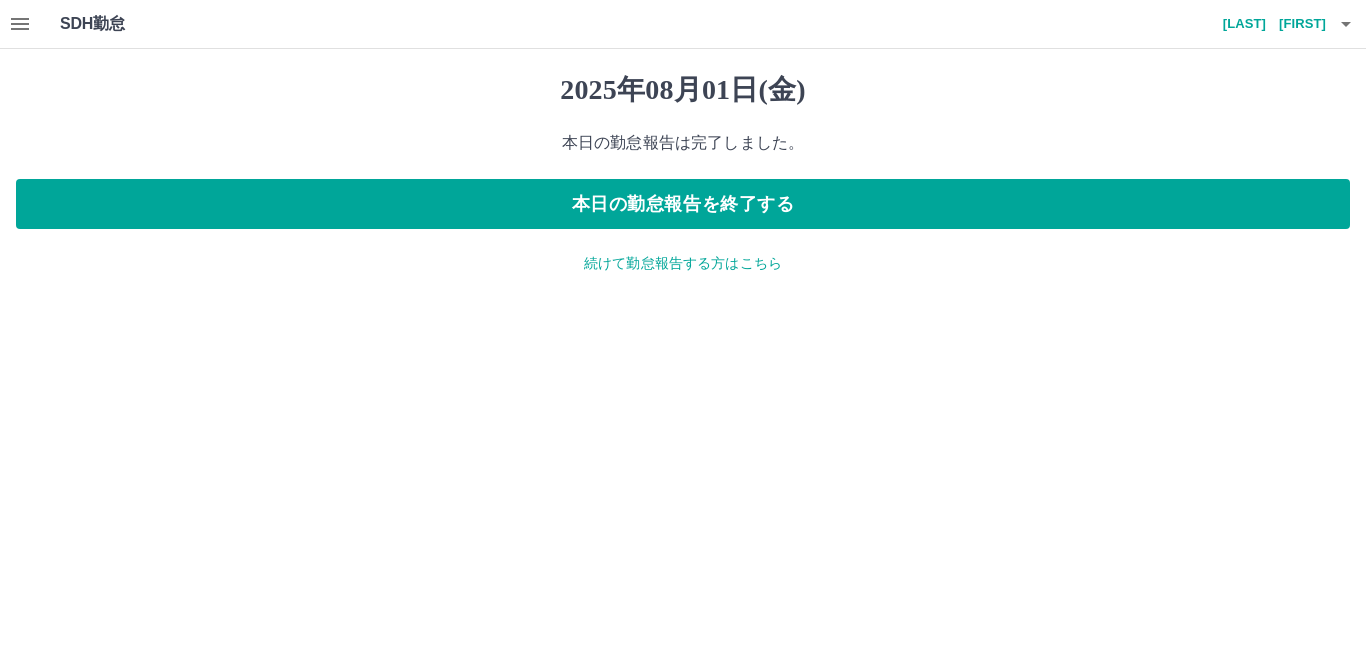 click on "続けて勤怠報告する方はこちら" at bounding box center [683, 263] 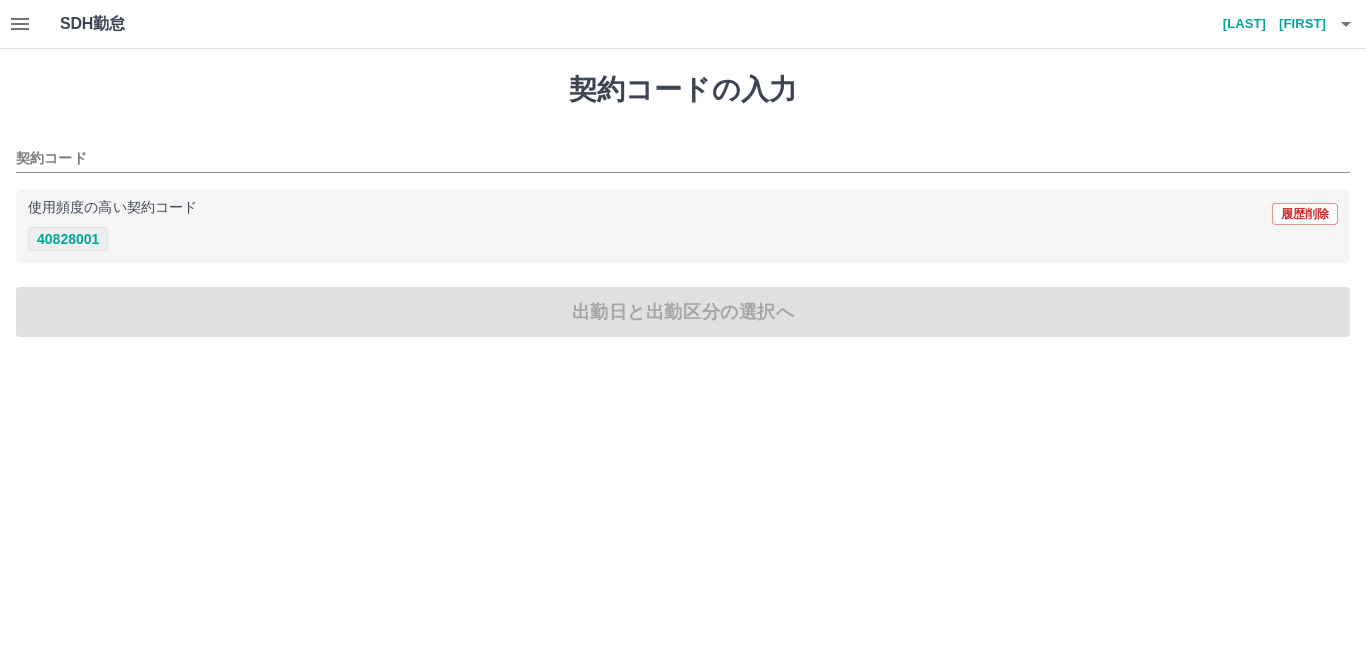 click on "40828001" at bounding box center [68, 239] 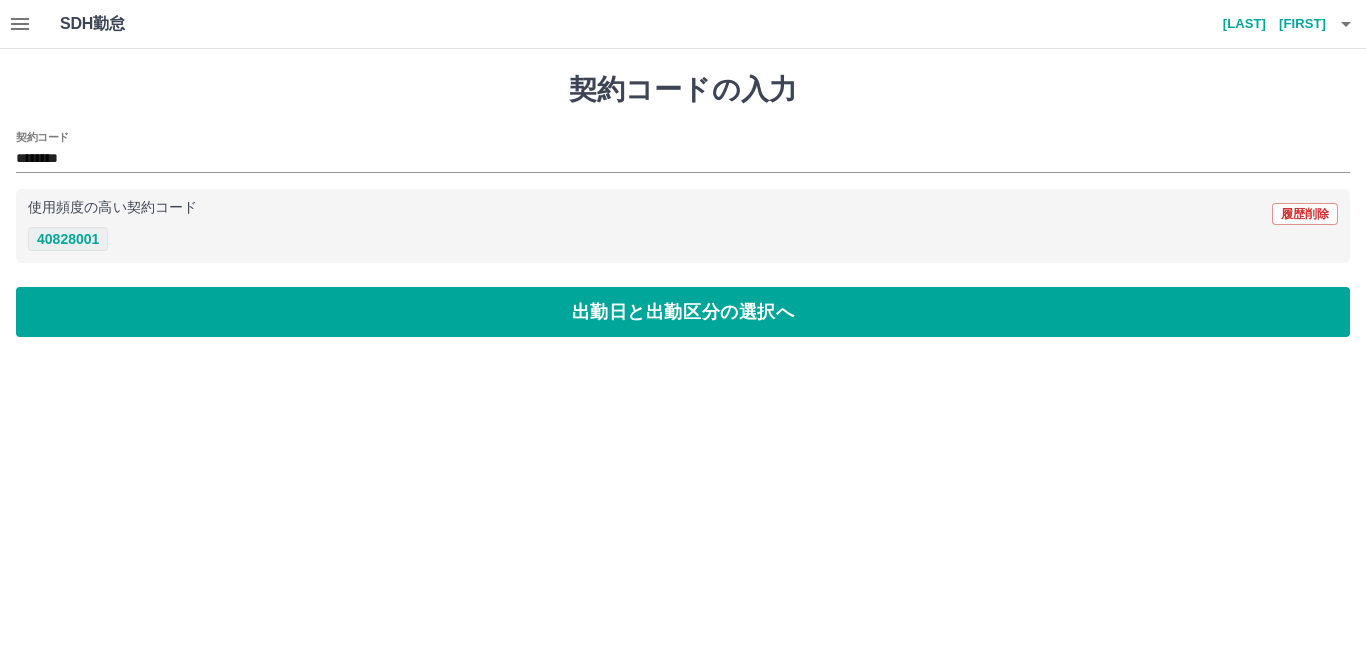 type on "********" 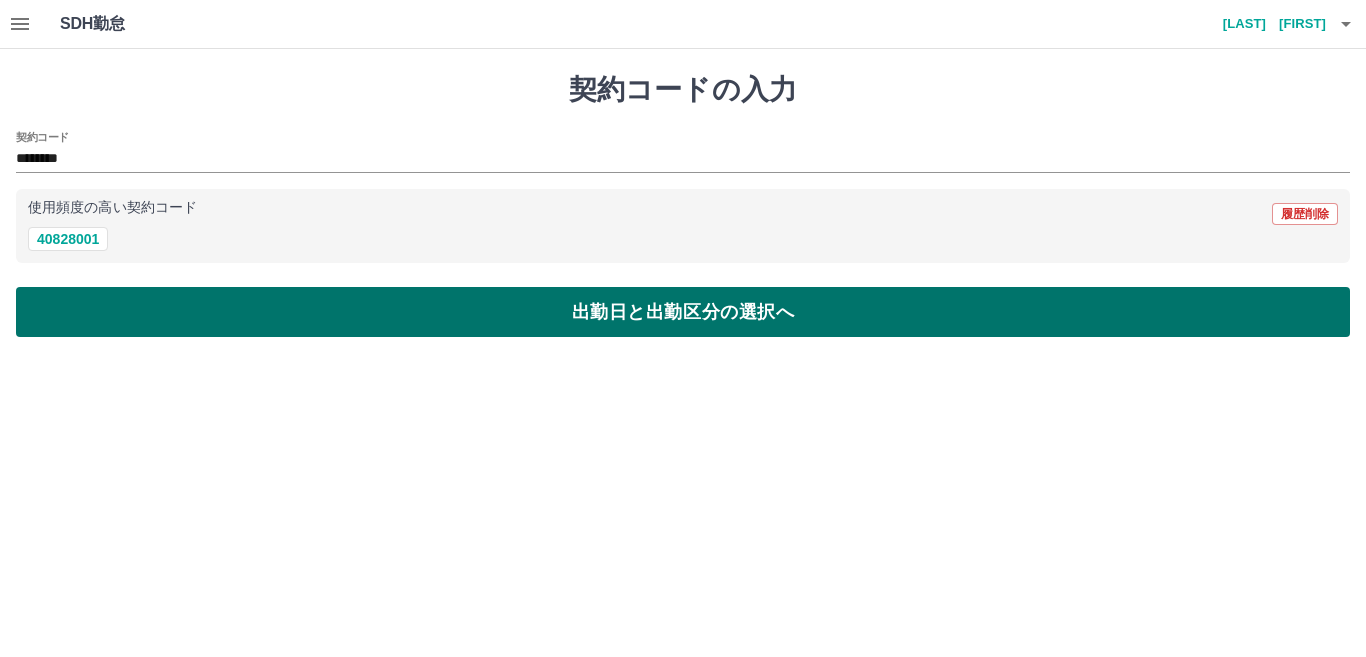 click on "出勤日と出勤区分の選択へ" at bounding box center (683, 312) 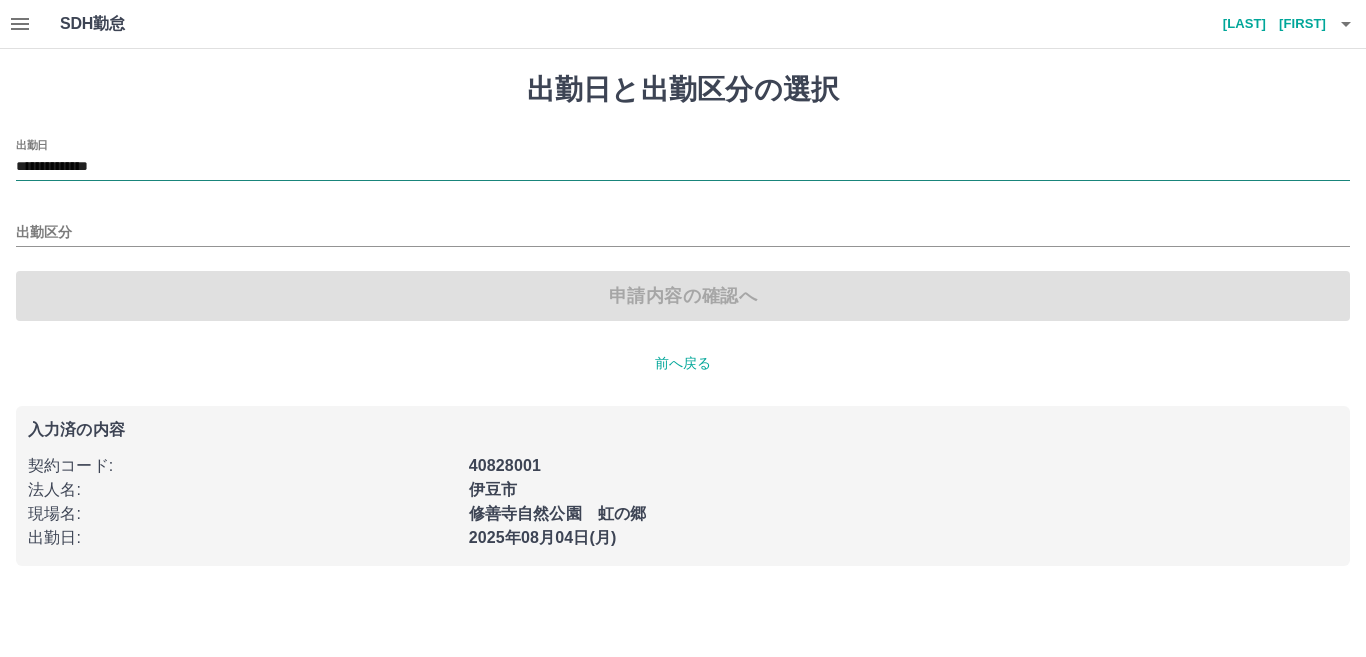 click on "**********" at bounding box center (683, 167) 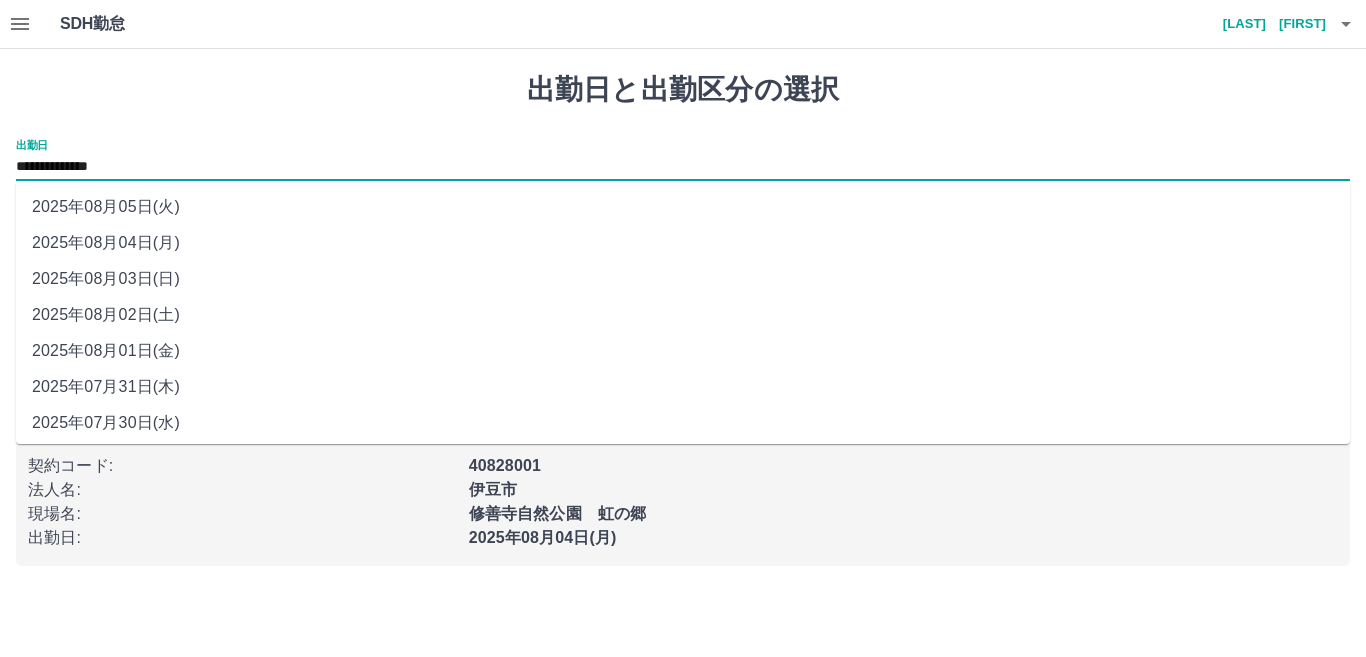 click on "2025年08月02日(土)" at bounding box center [683, 315] 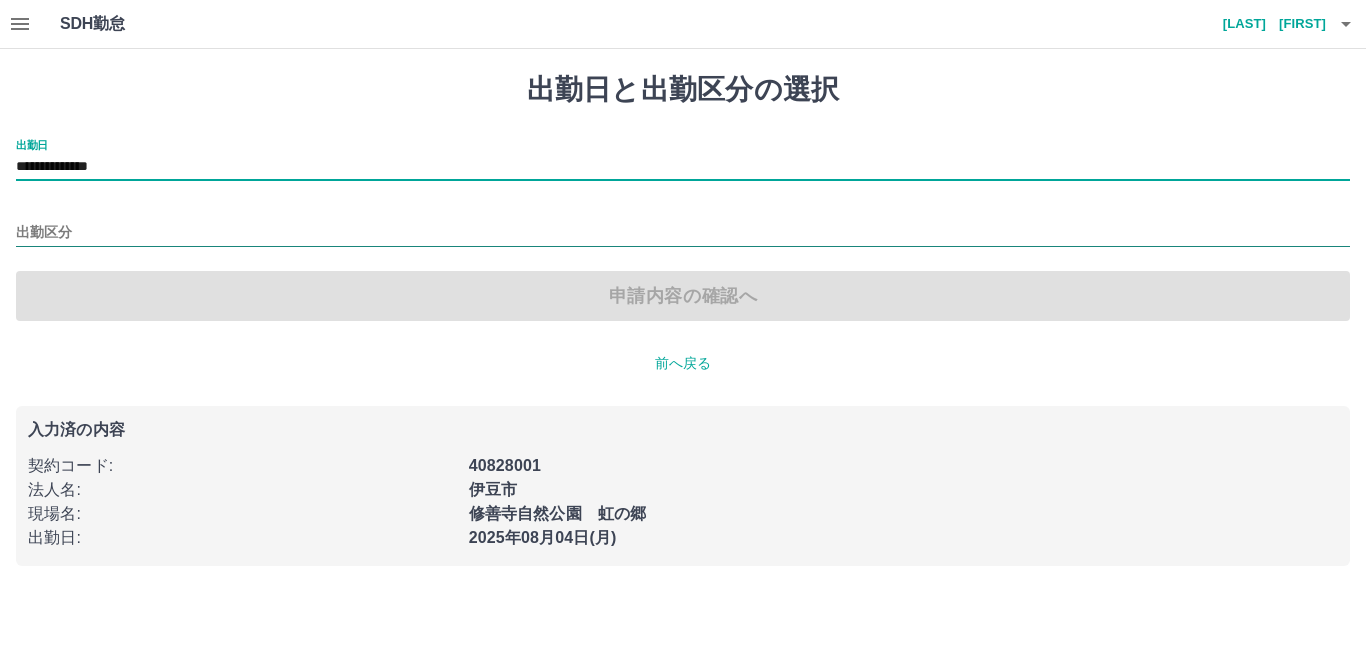 click on "出勤区分" at bounding box center [683, 233] 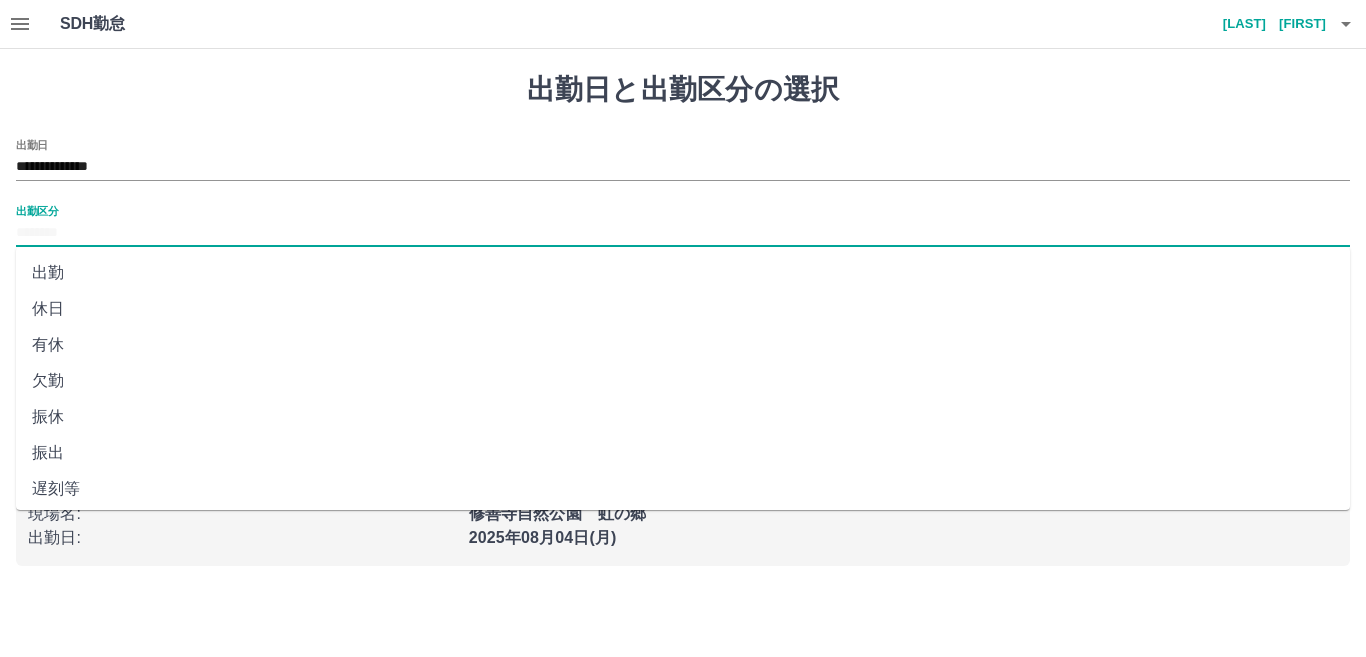 click on "出勤" at bounding box center [683, 273] 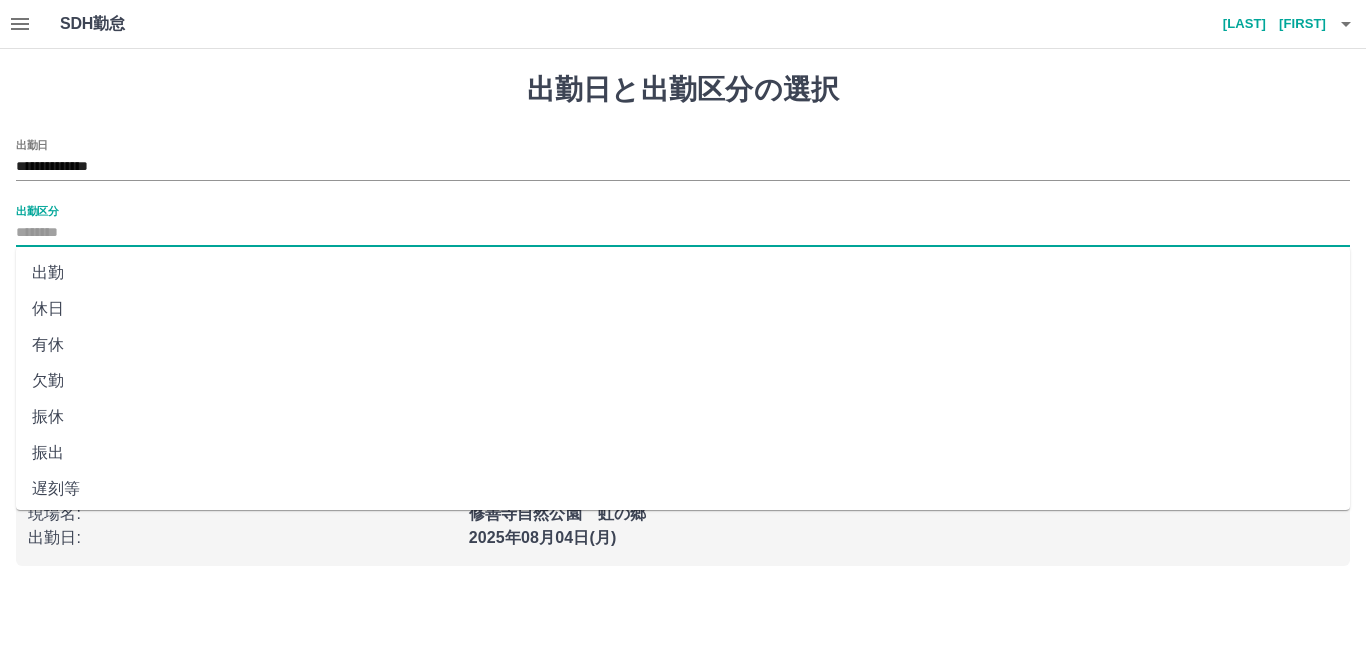 type on "**" 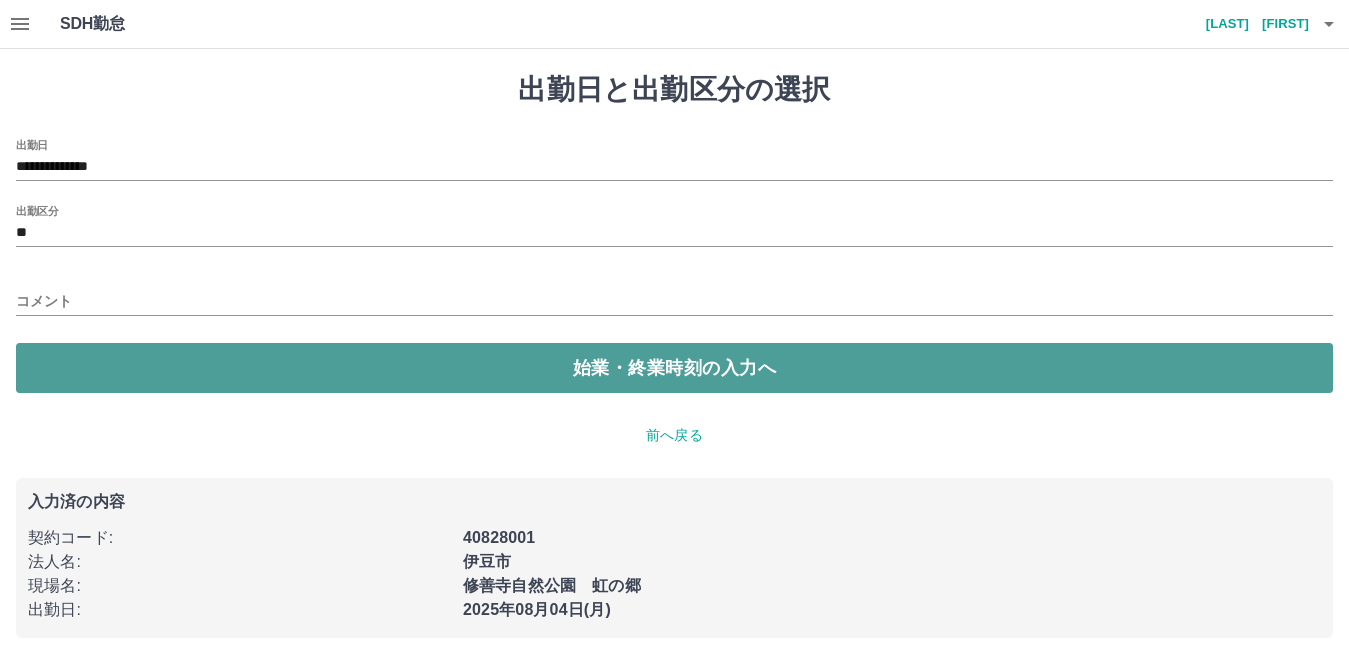 click on "始業・終業時刻の入力へ" at bounding box center [674, 368] 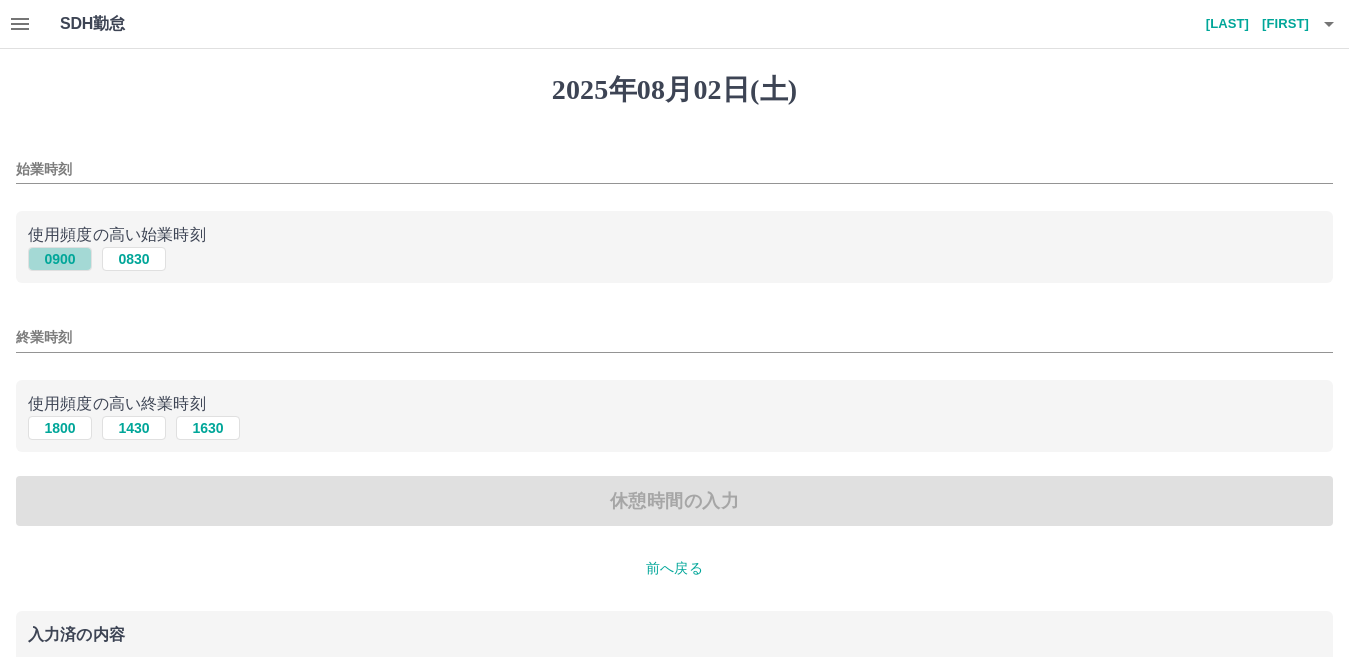 click on "0900" at bounding box center (60, 259) 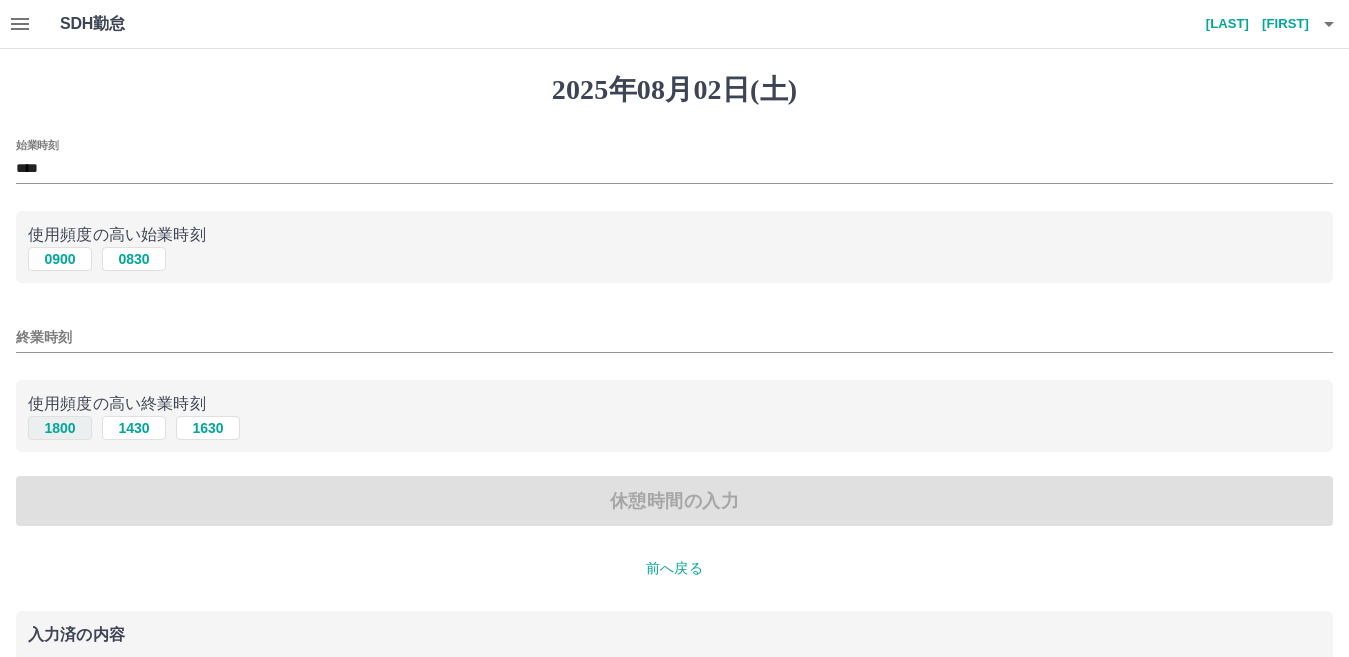 click on "1800" at bounding box center [60, 428] 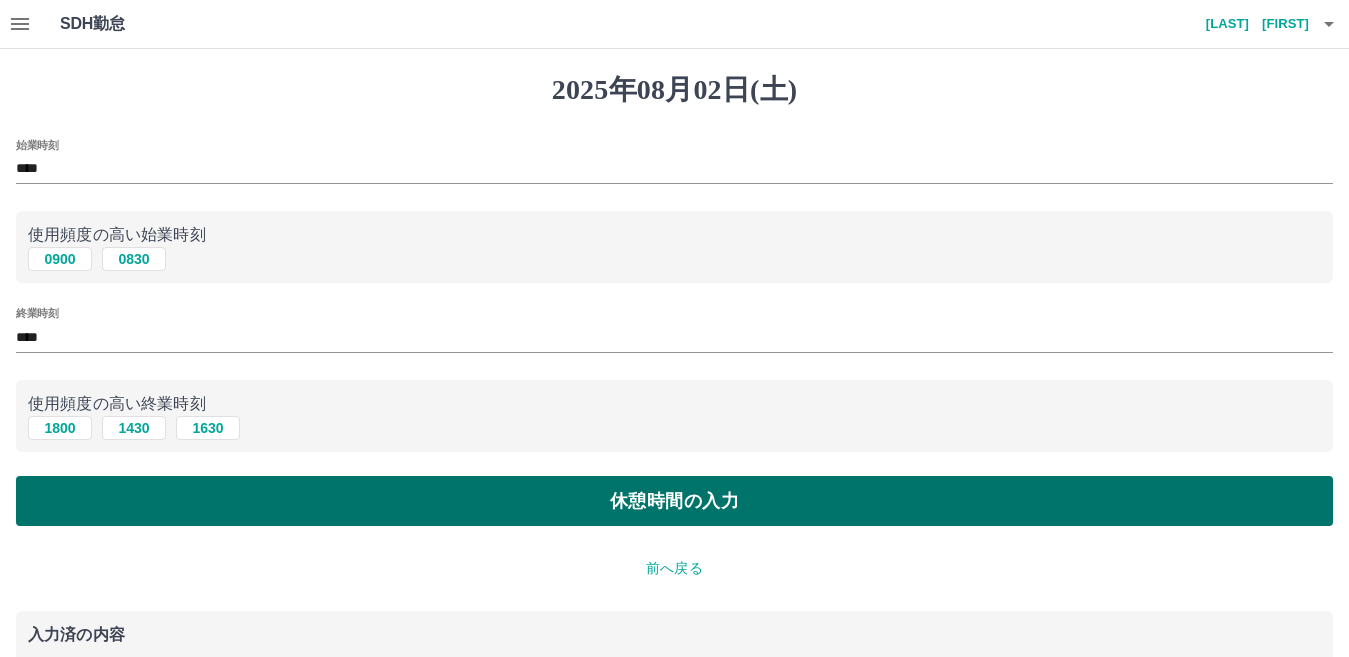 click on "休憩時間の入力" at bounding box center [674, 501] 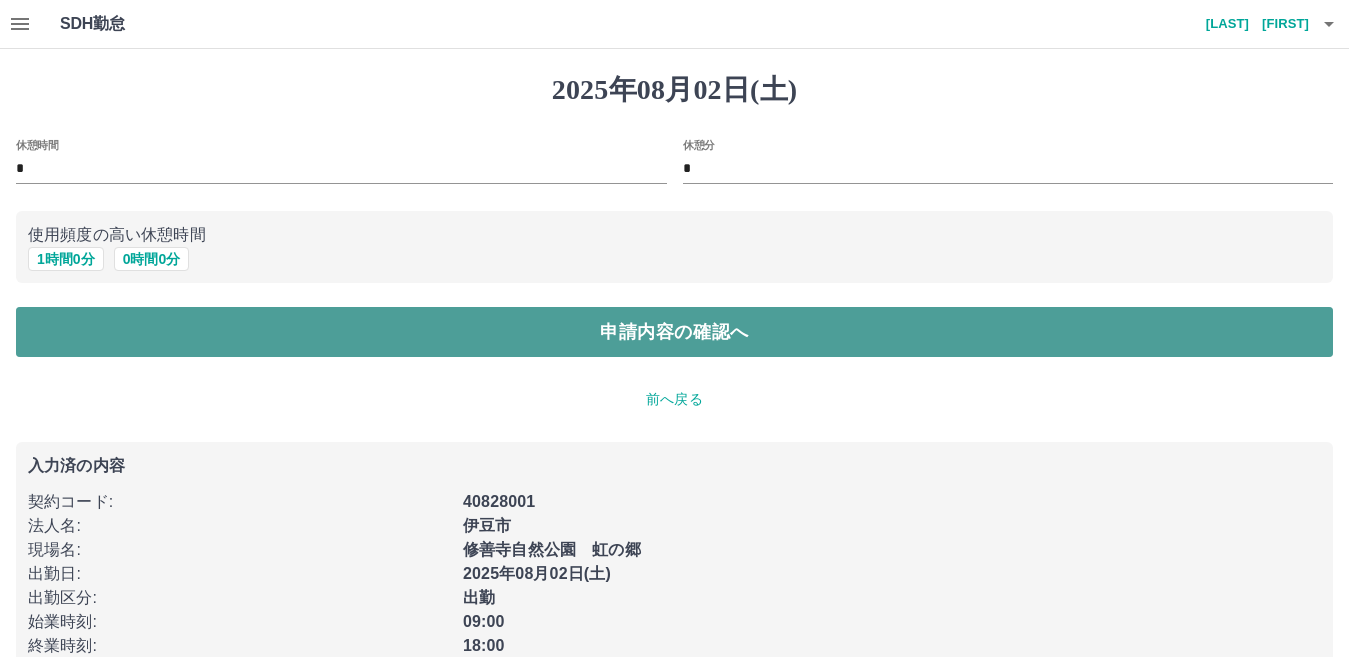 click on "申請内容の確認へ" at bounding box center (674, 332) 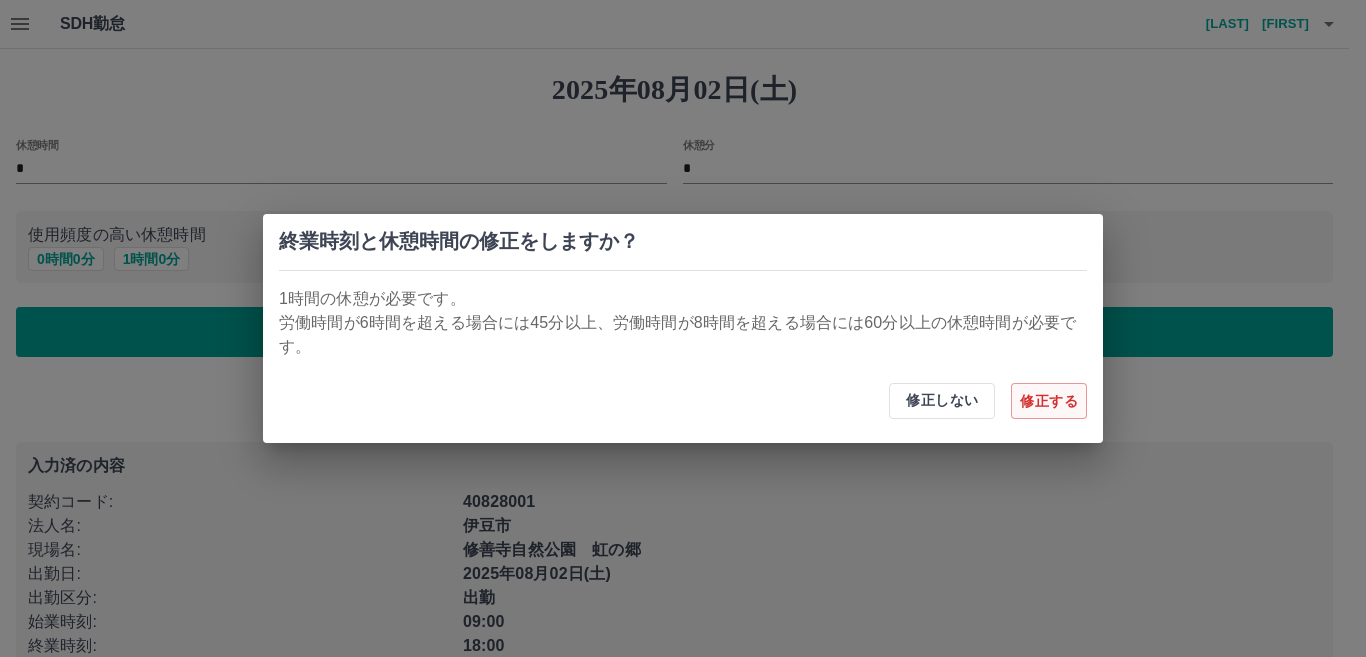 click on "修正する" at bounding box center (1049, 401) 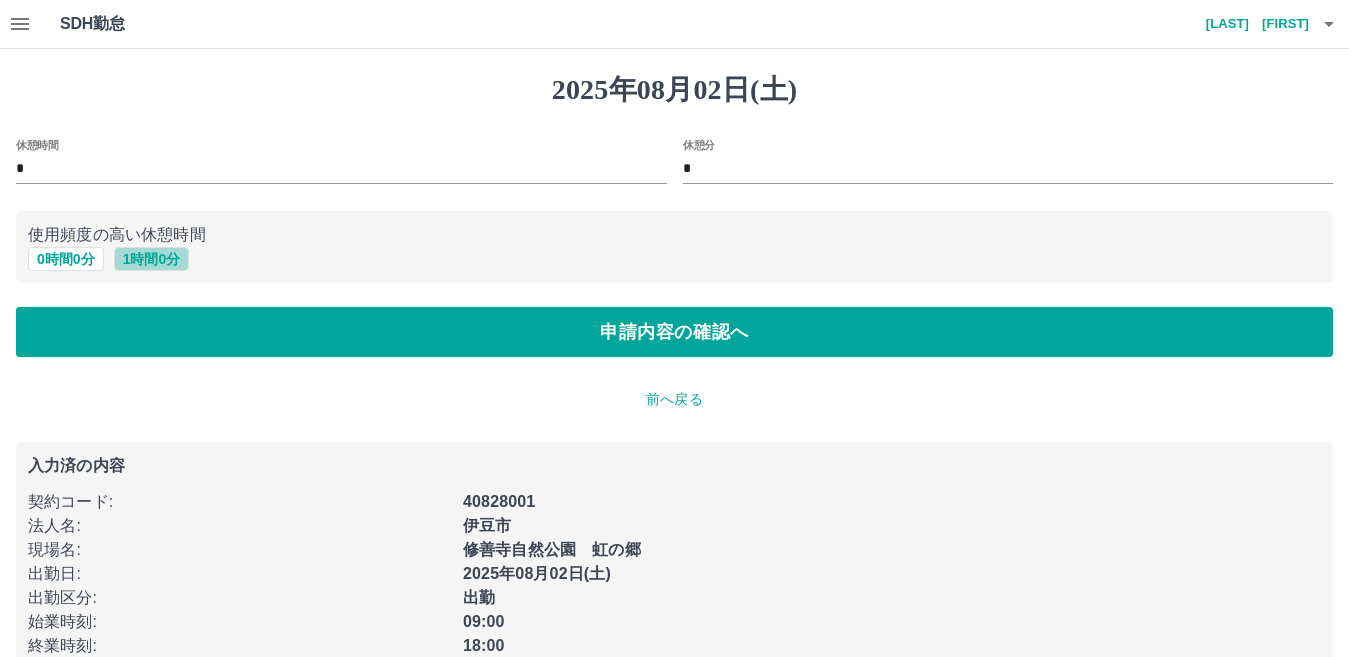 click on "1 時間 0 分" at bounding box center (152, 259) 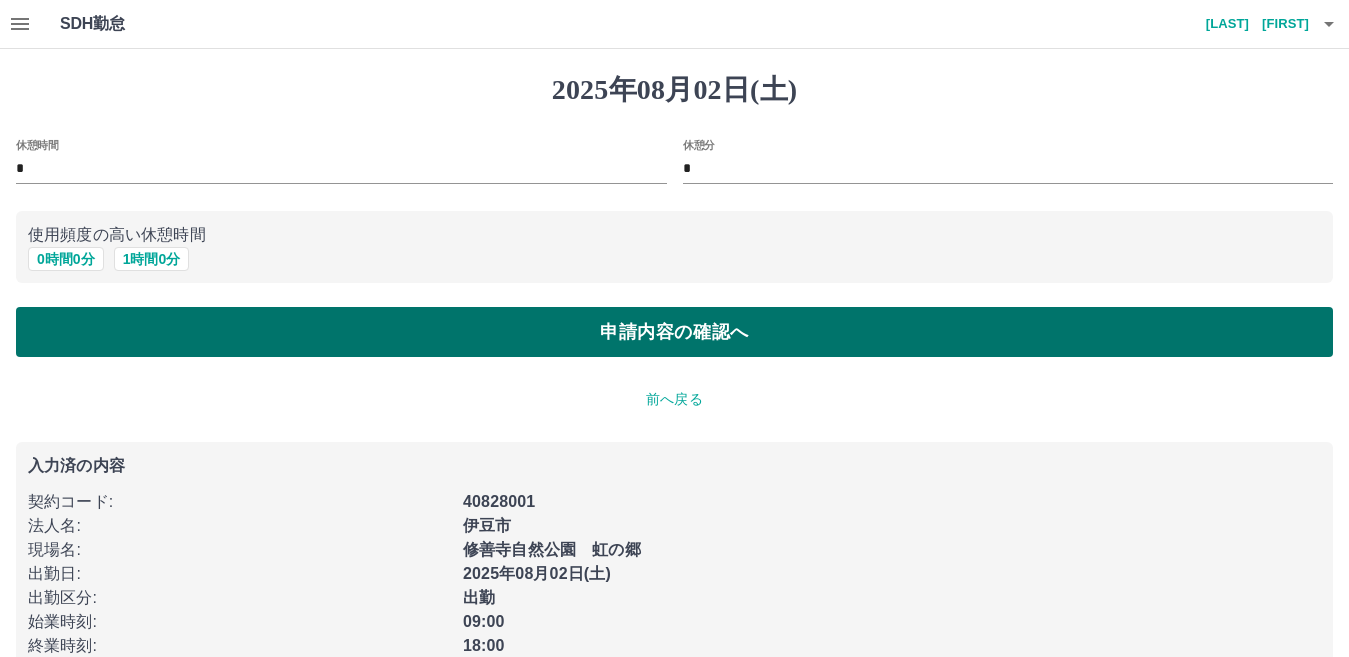 click on "申請内容の確認へ" at bounding box center (674, 332) 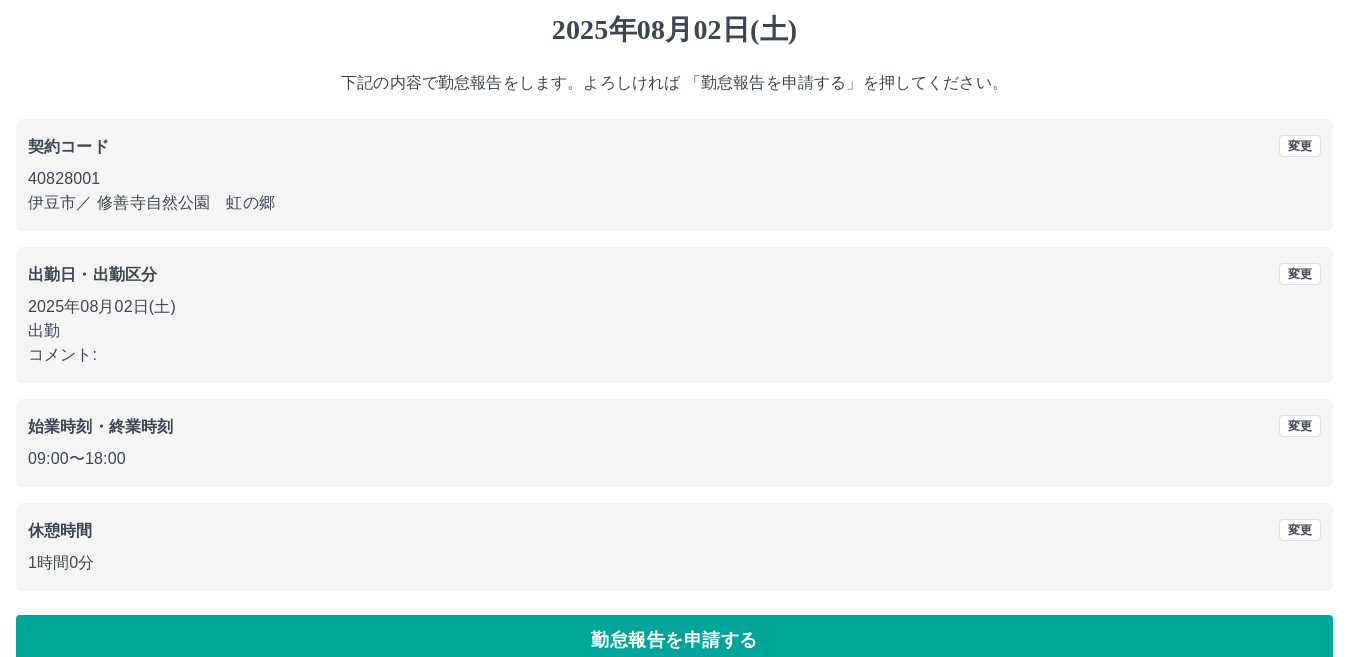 scroll, scrollTop: 92, scrollLeft: 0, axis: vertical 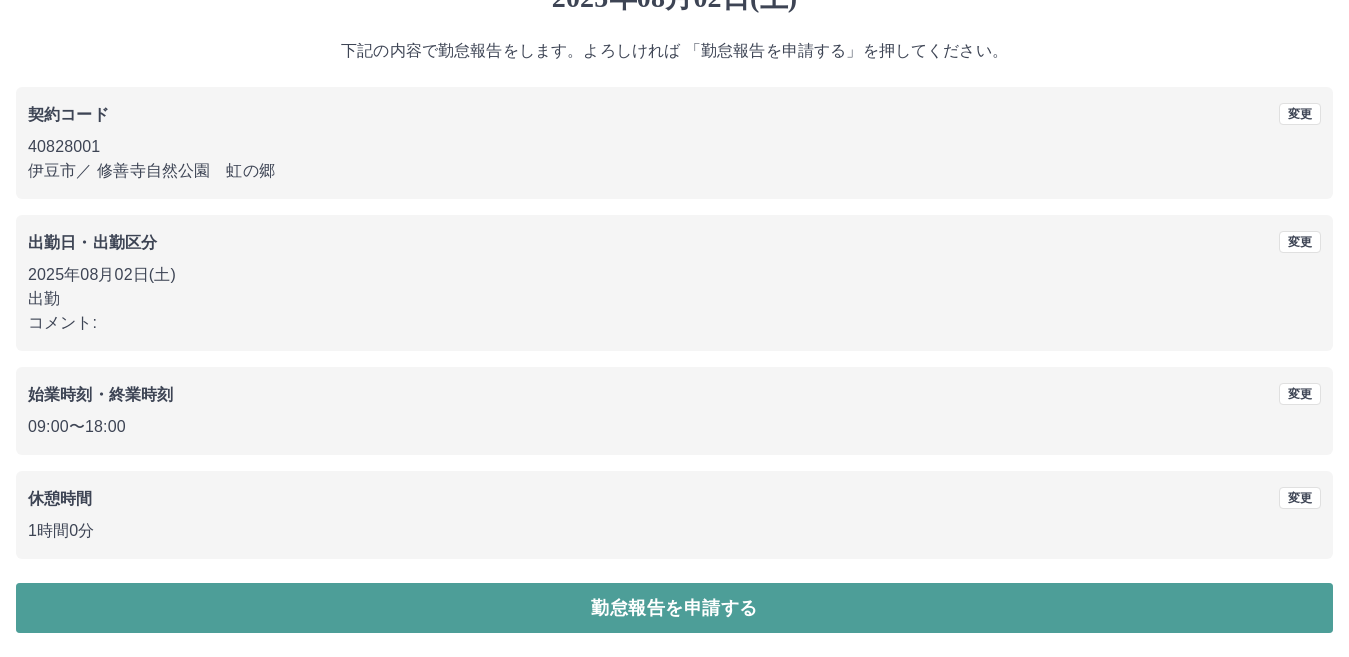 click on "勤怠報告を申請する" at bounding box center (674, 608) 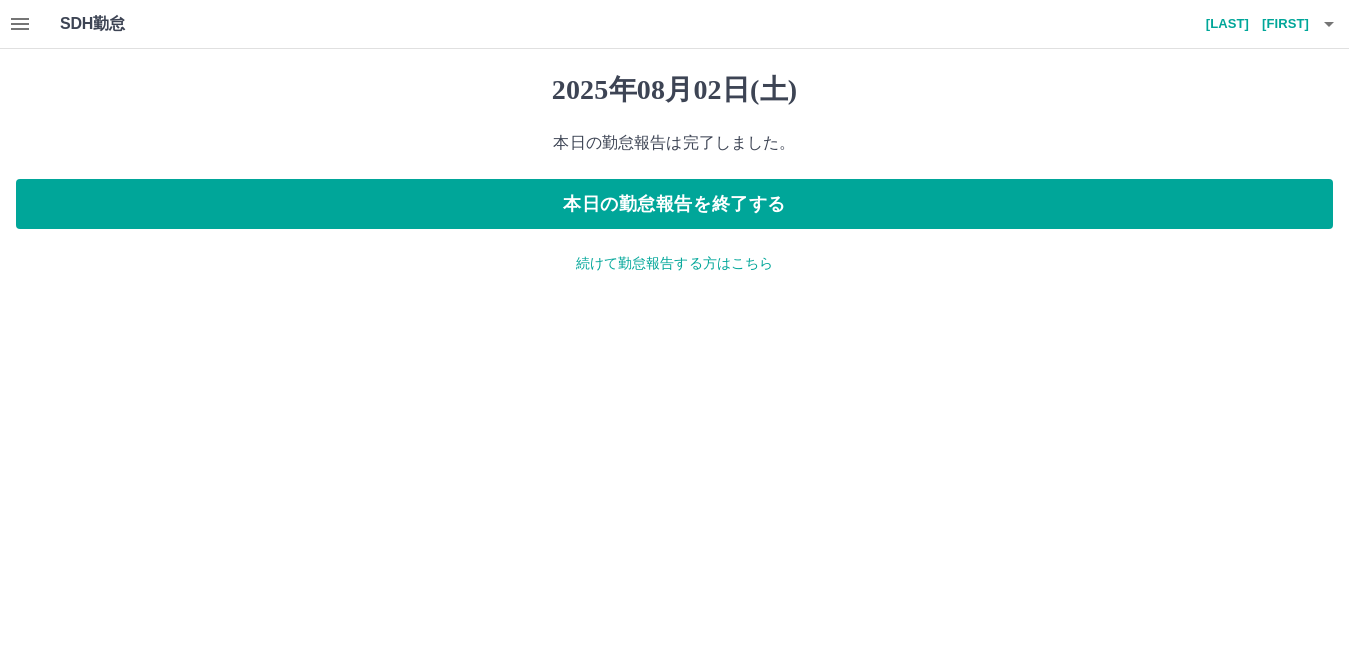 scroll, scrollTop: 0, scrollLeft: 0, axis: both 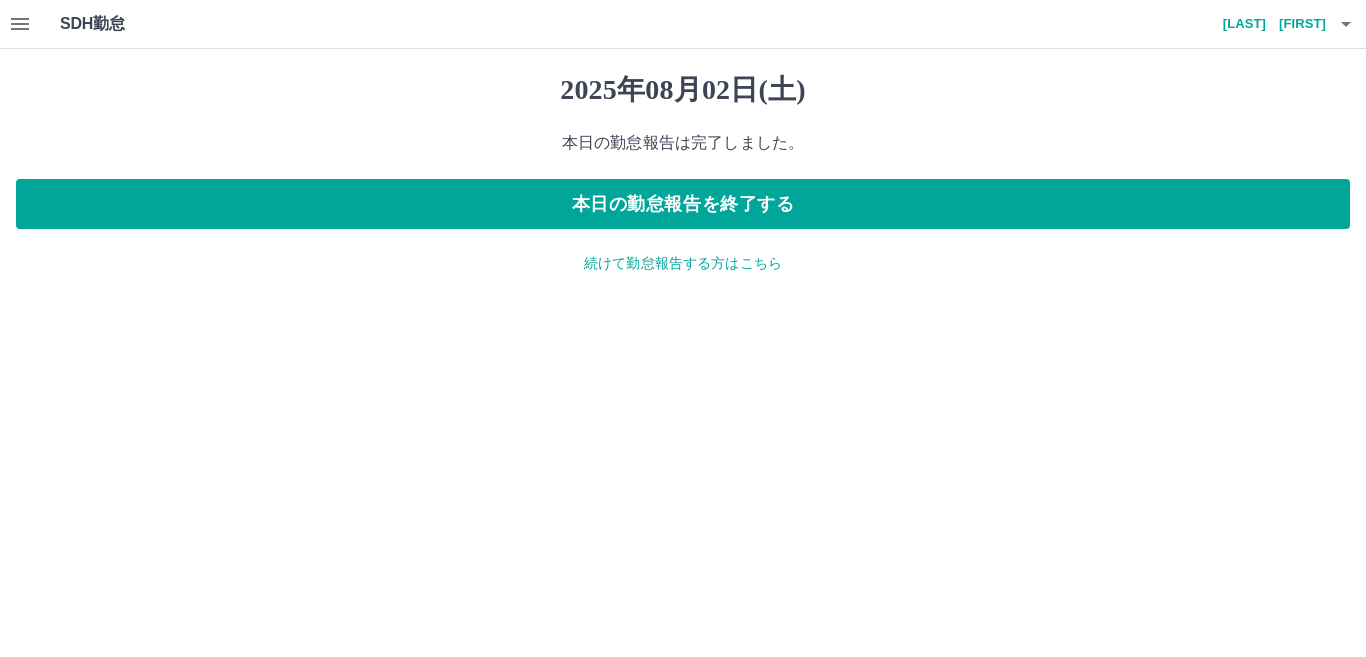 click on "続けて勤怠報告する方はこちら" at bounding box center (683, 263) 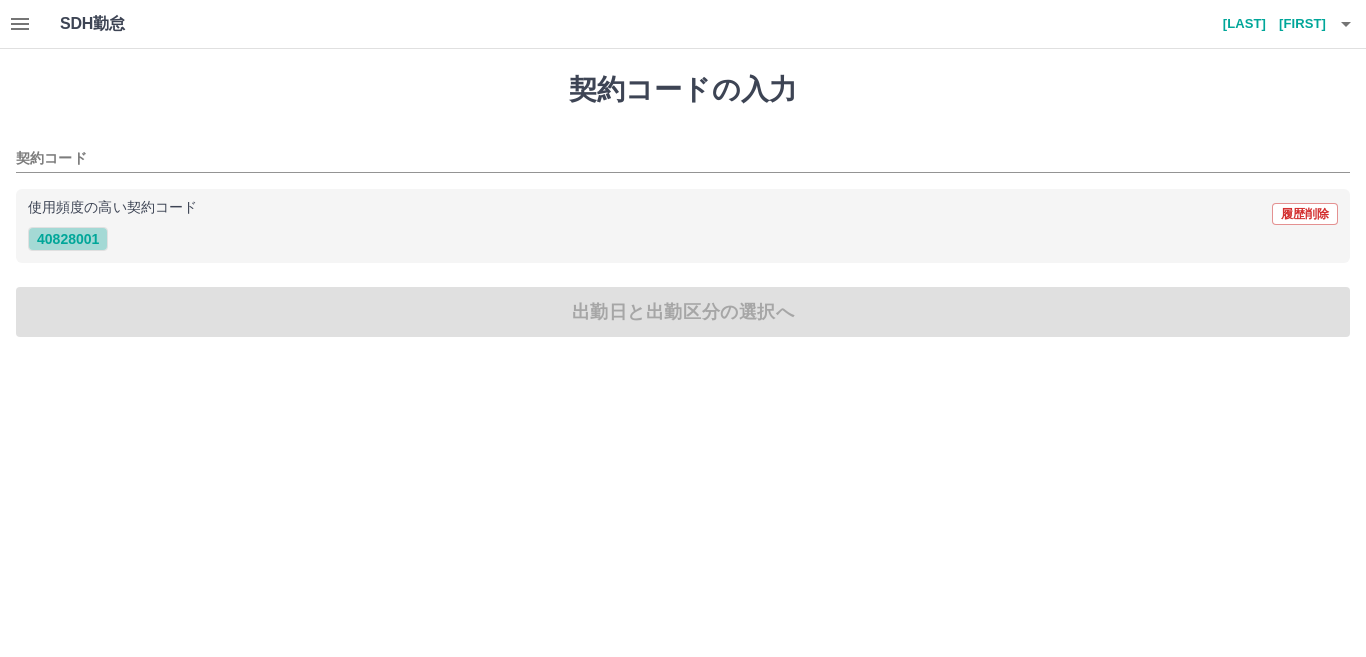 click on "40828001" at bounding box center [68, 239] 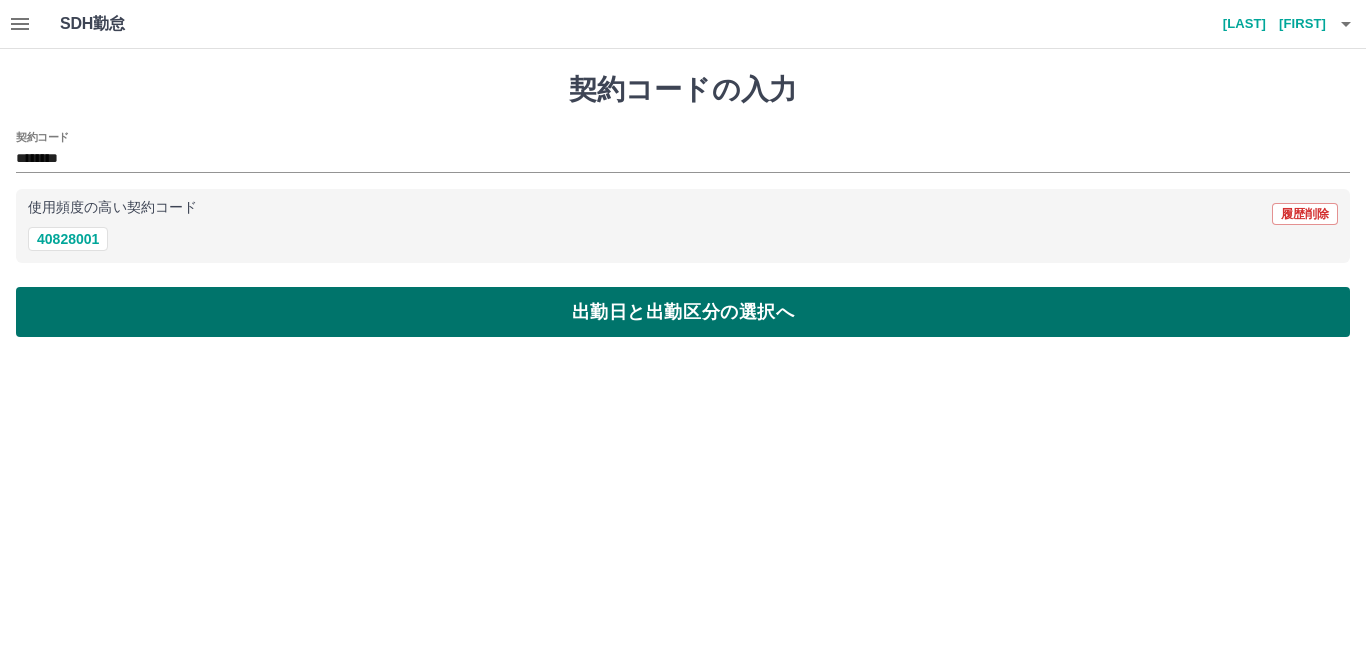 click on "出勤日と出勤区分の選択へ" at bounding box center (683, 312) 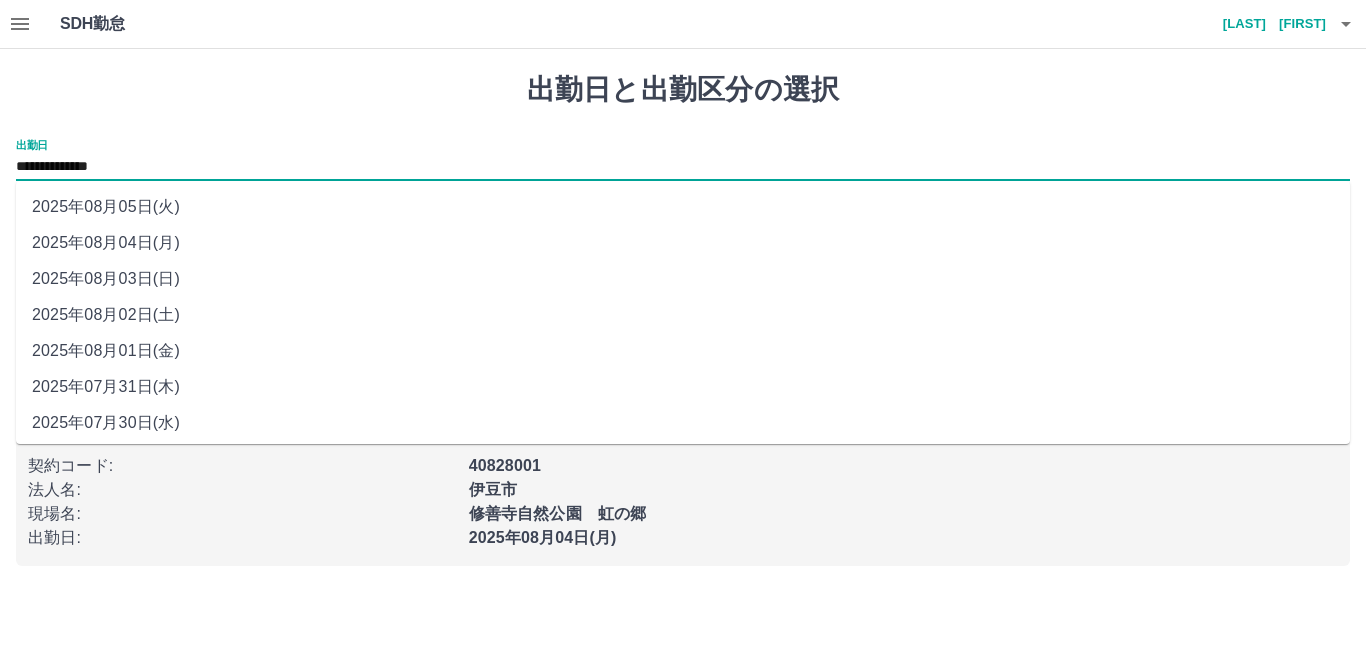 click on "**********" at bounding box center (683, 167) 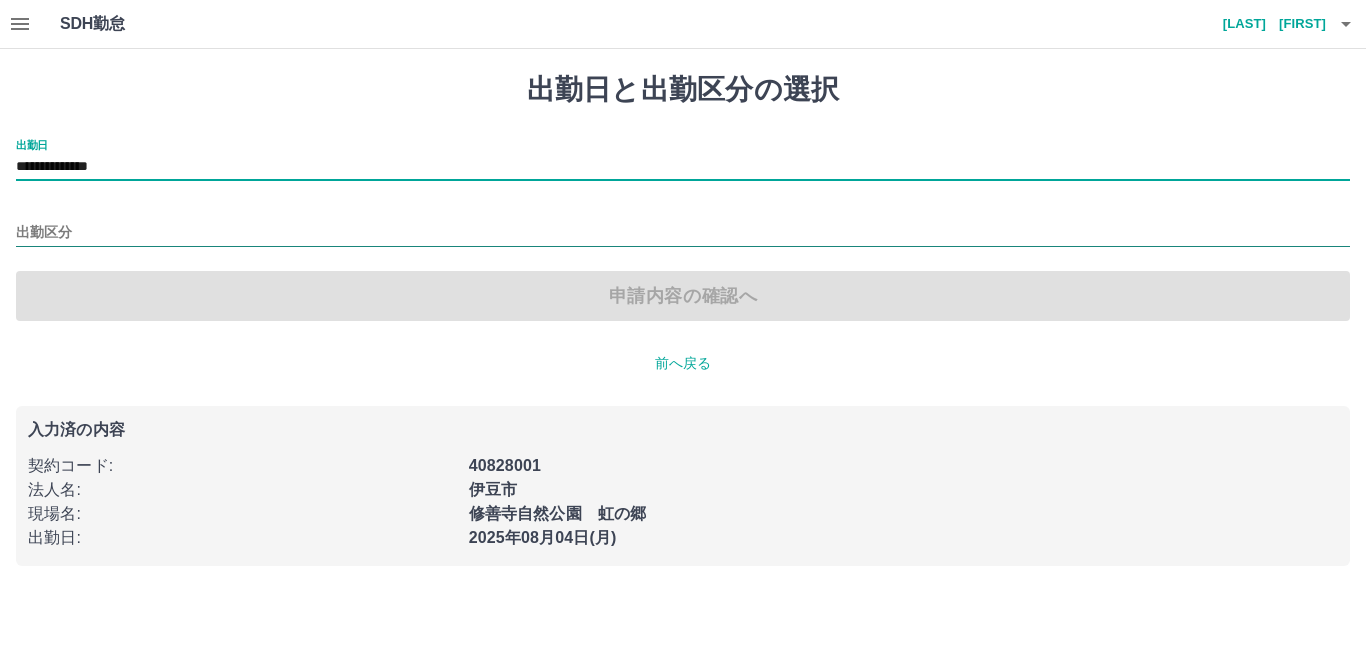 click on "出勤区分" at bounding box center [683, 233] 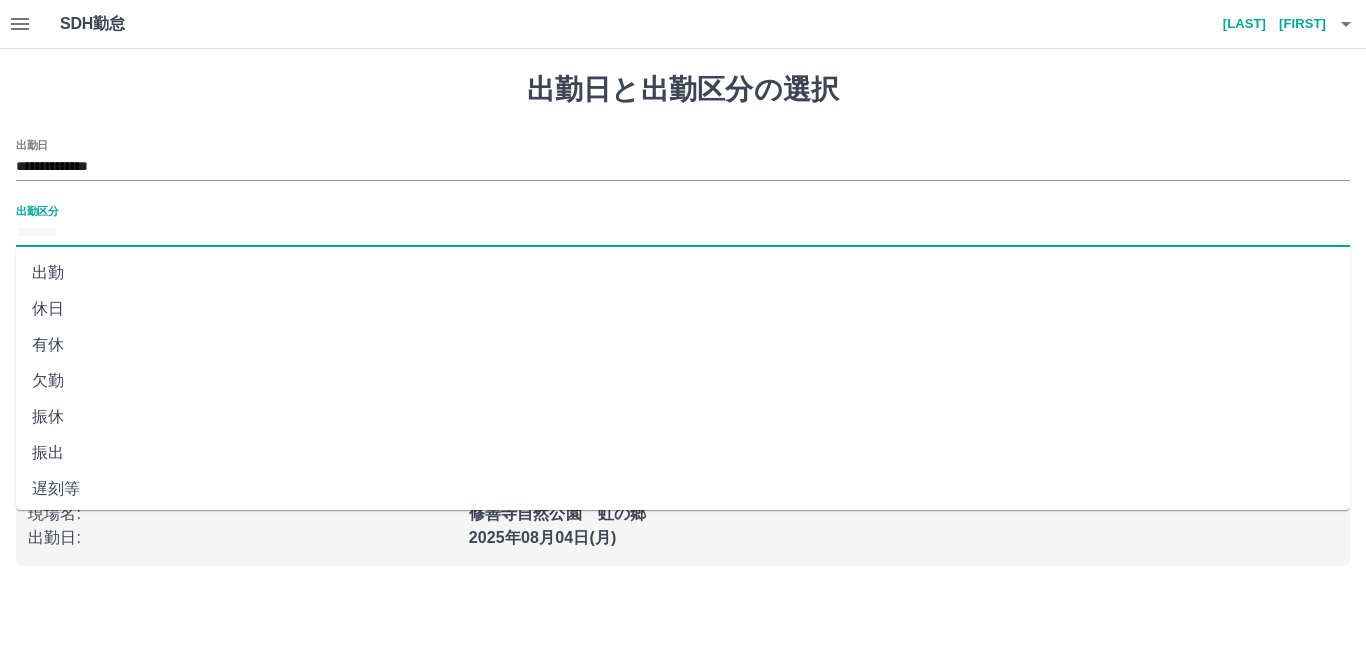 click on "出勤" at bounding box center (683, 273) 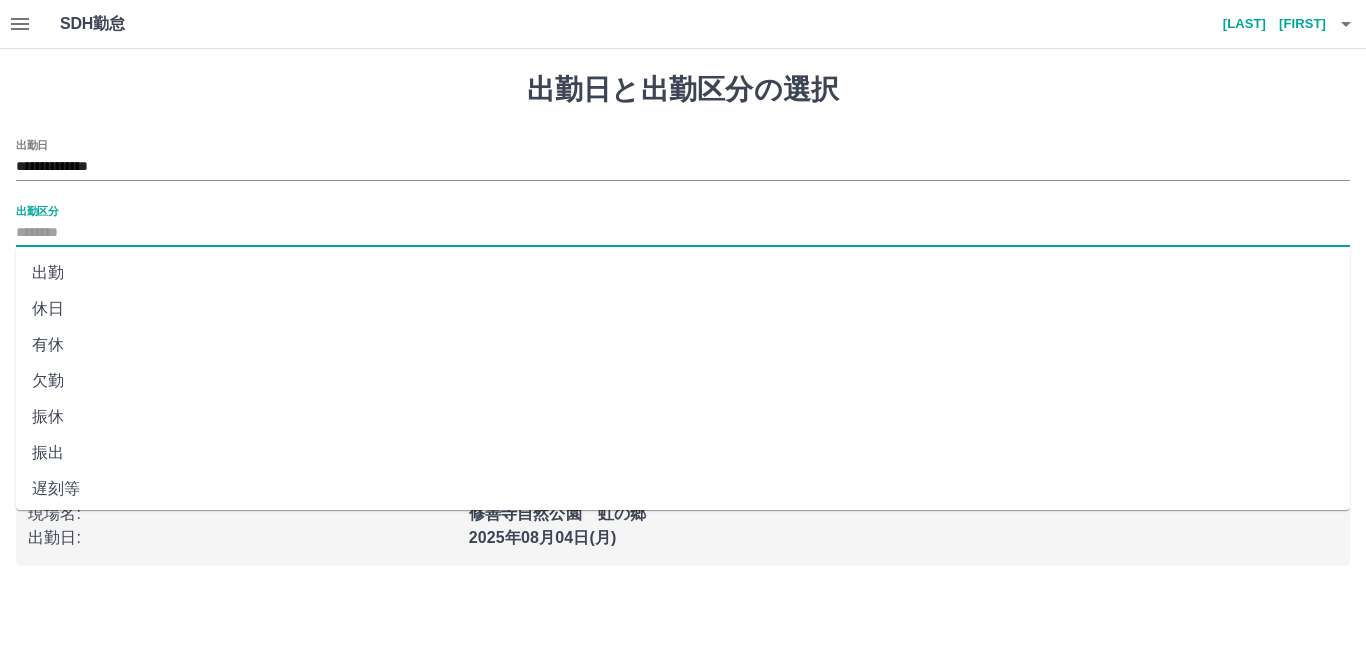 type on "**" 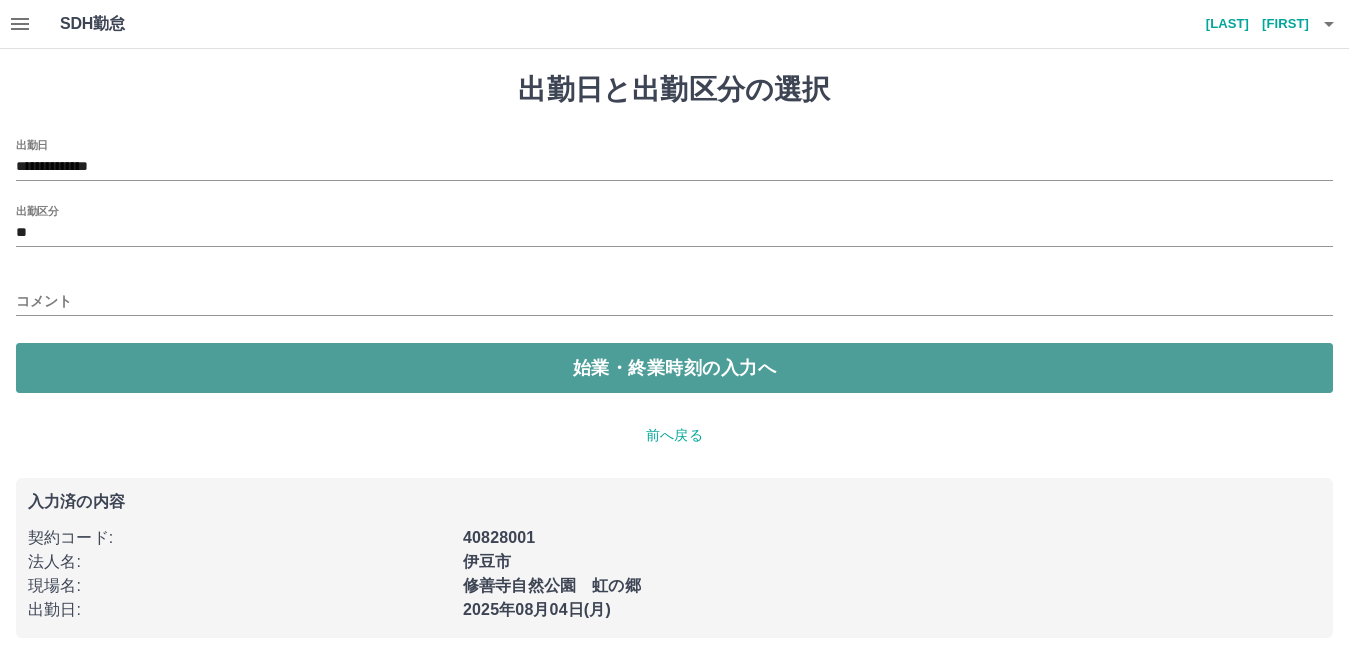 click on "始業・終業時刻の入力へ" at bounding box center (674, 368) 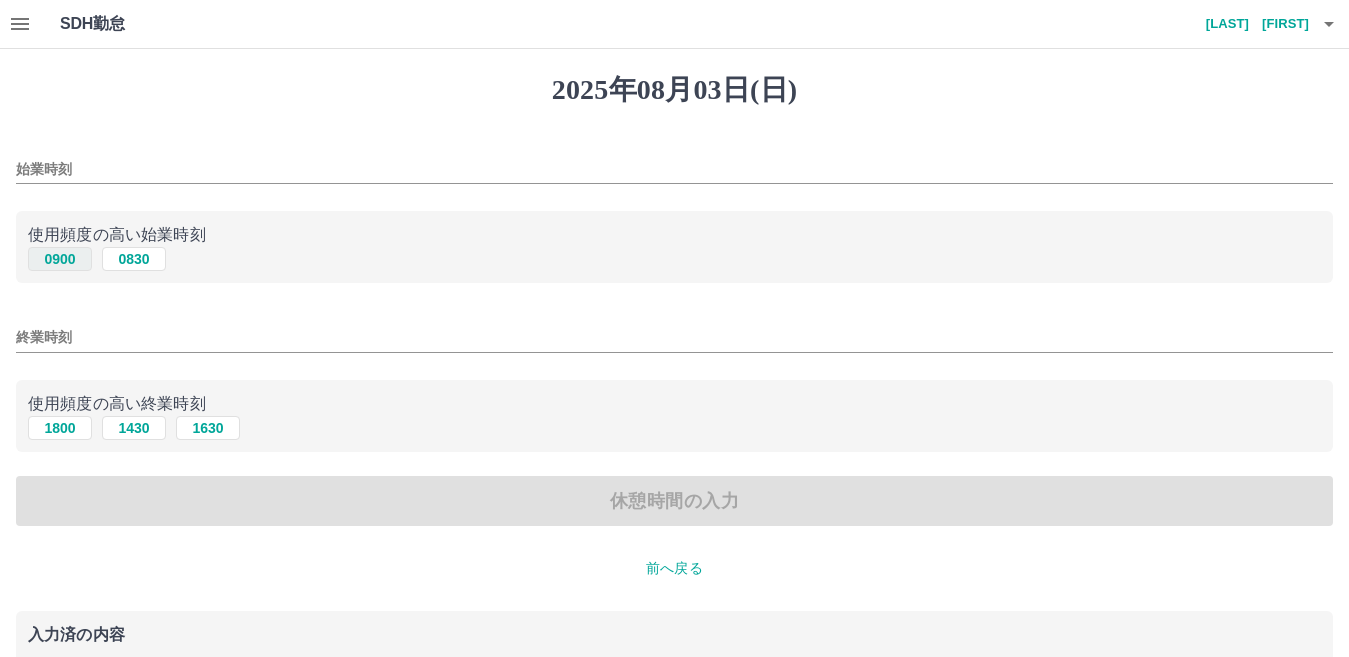 click on "0900" at bounding box center (60, 259) 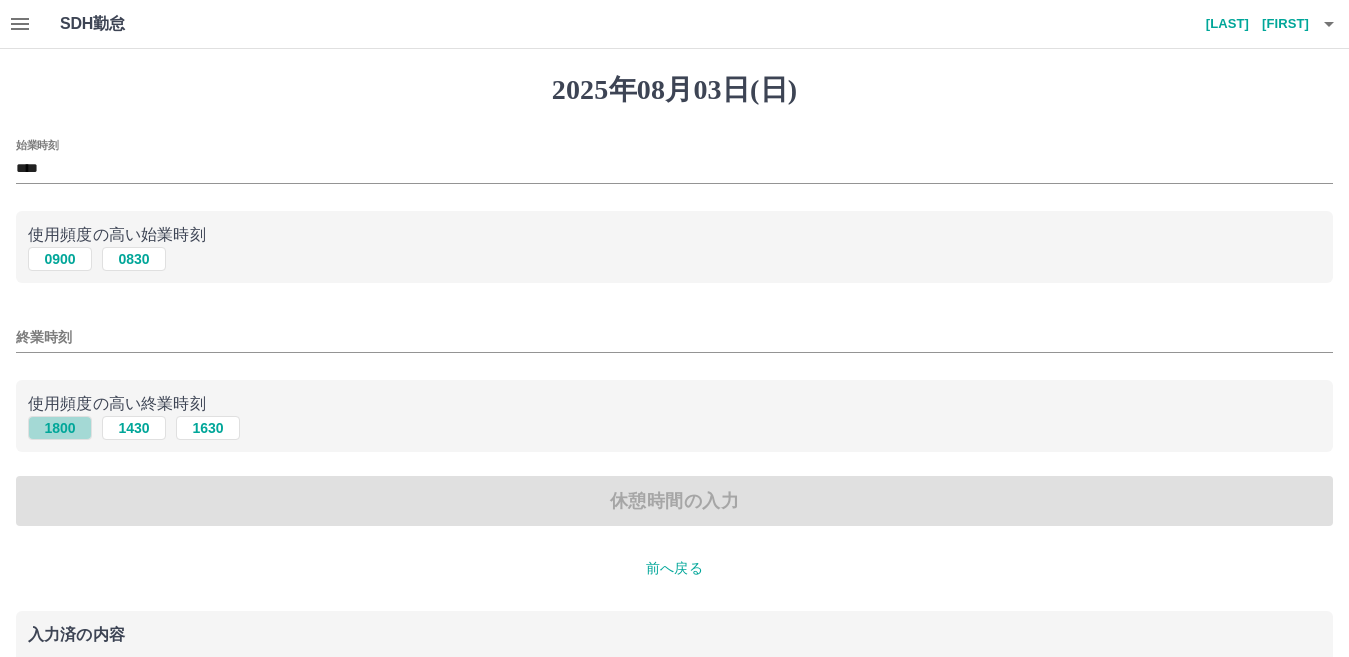 click on "1800" at bounding box center (60, 428) 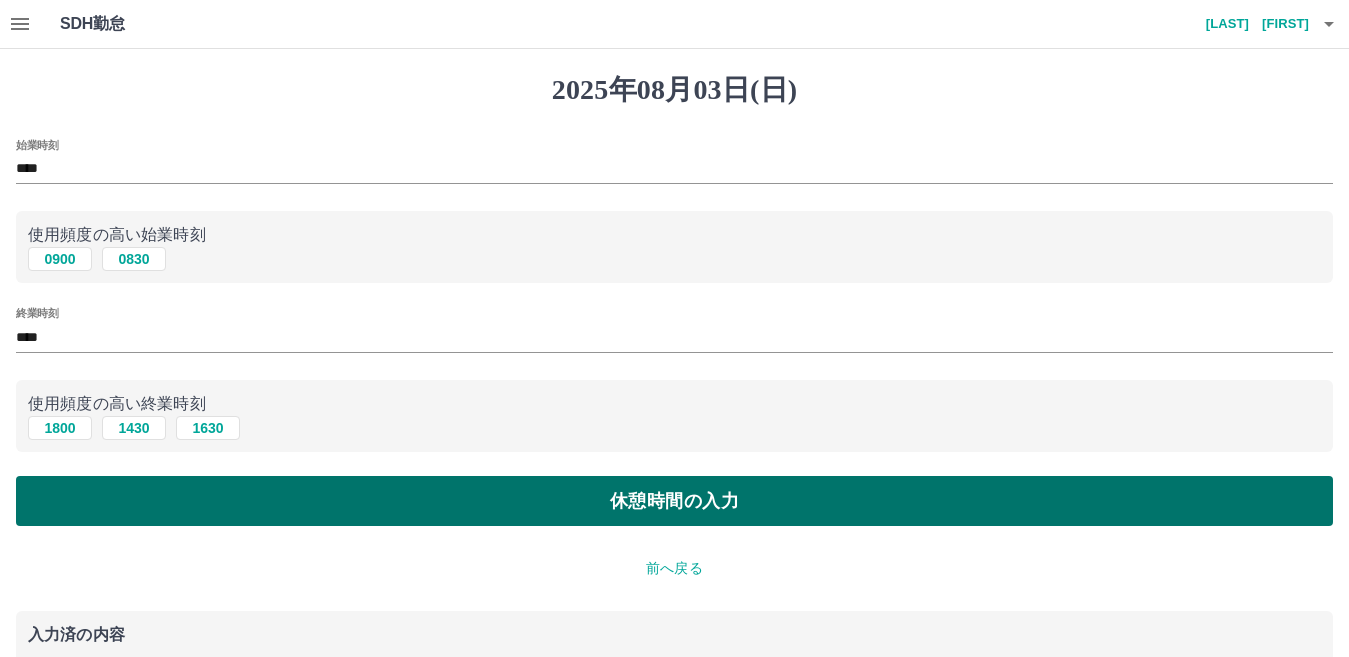 click on "休憩時間の入力" at bounding box center [674, 501] 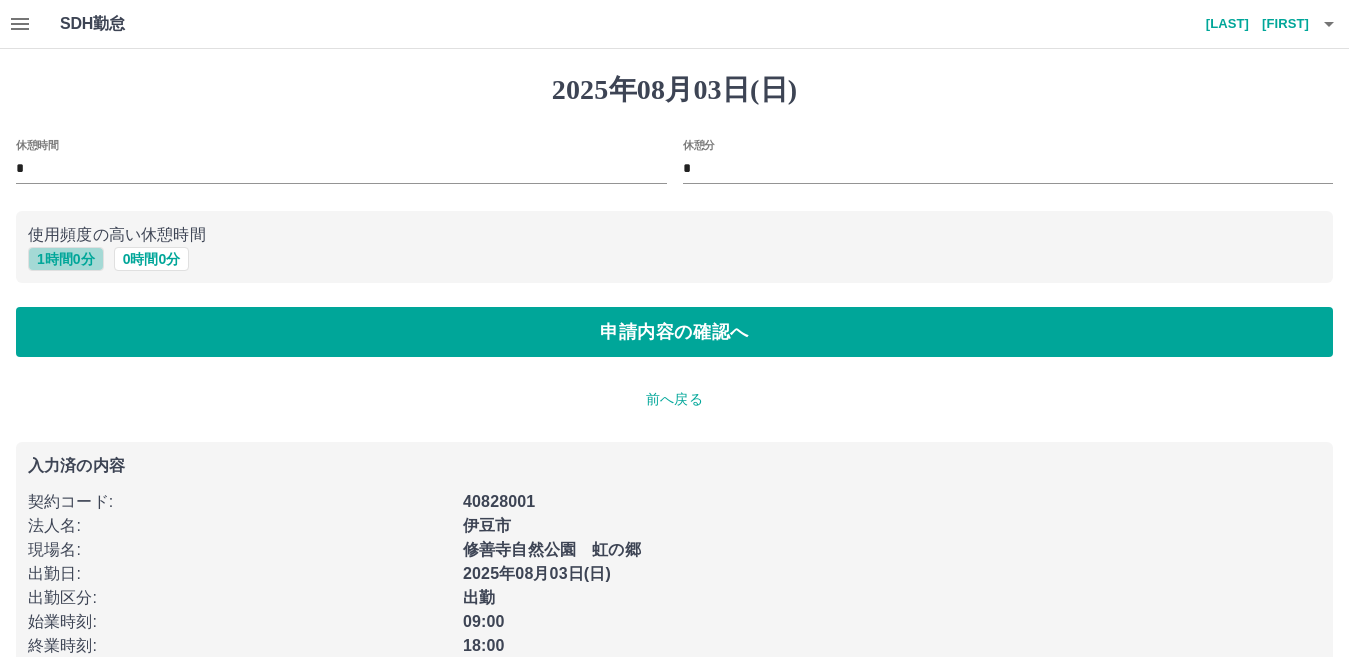 click on "1 時間 0 分" at bounding box center (66, 259) 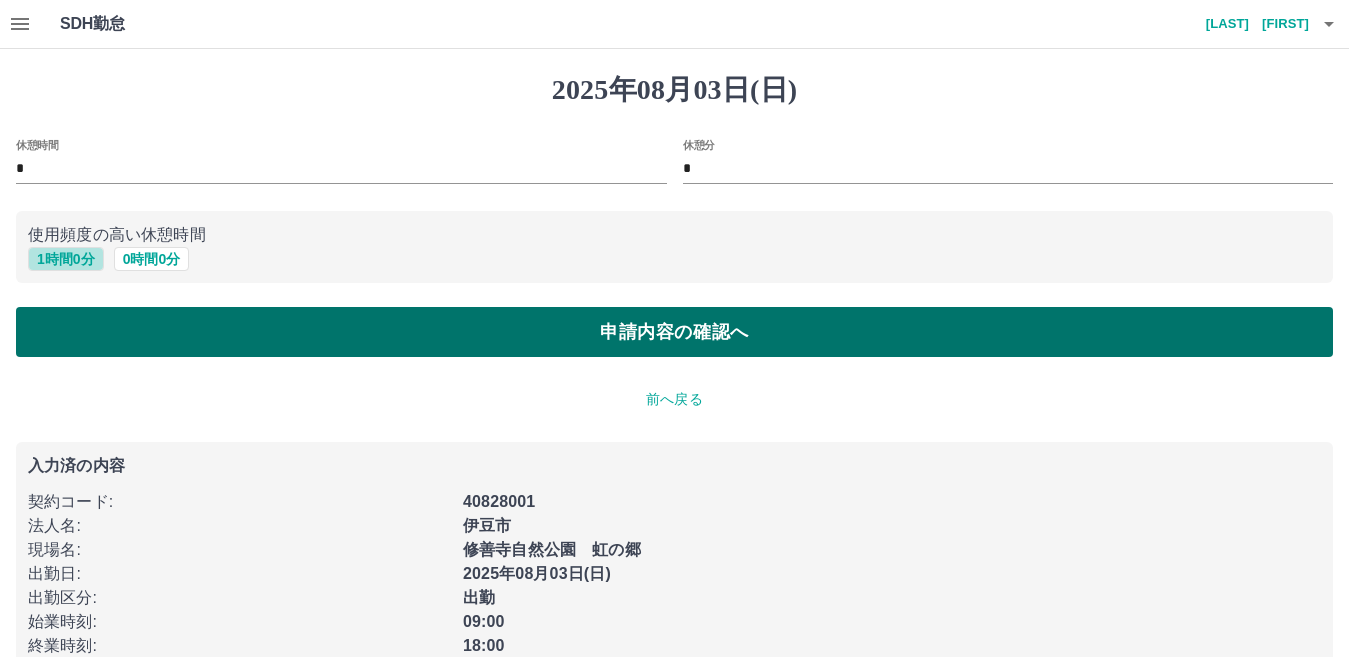 type on "*" 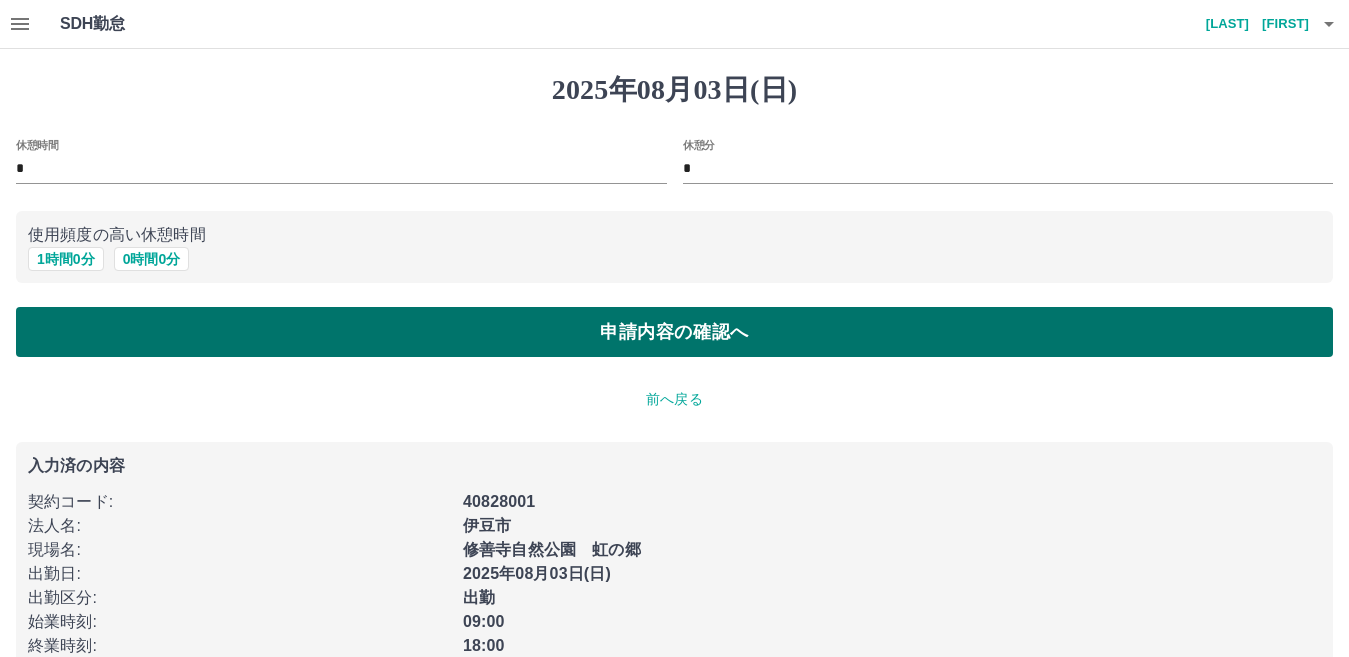 click on "申請内容の確認へ" at bounding box center (674, 332) 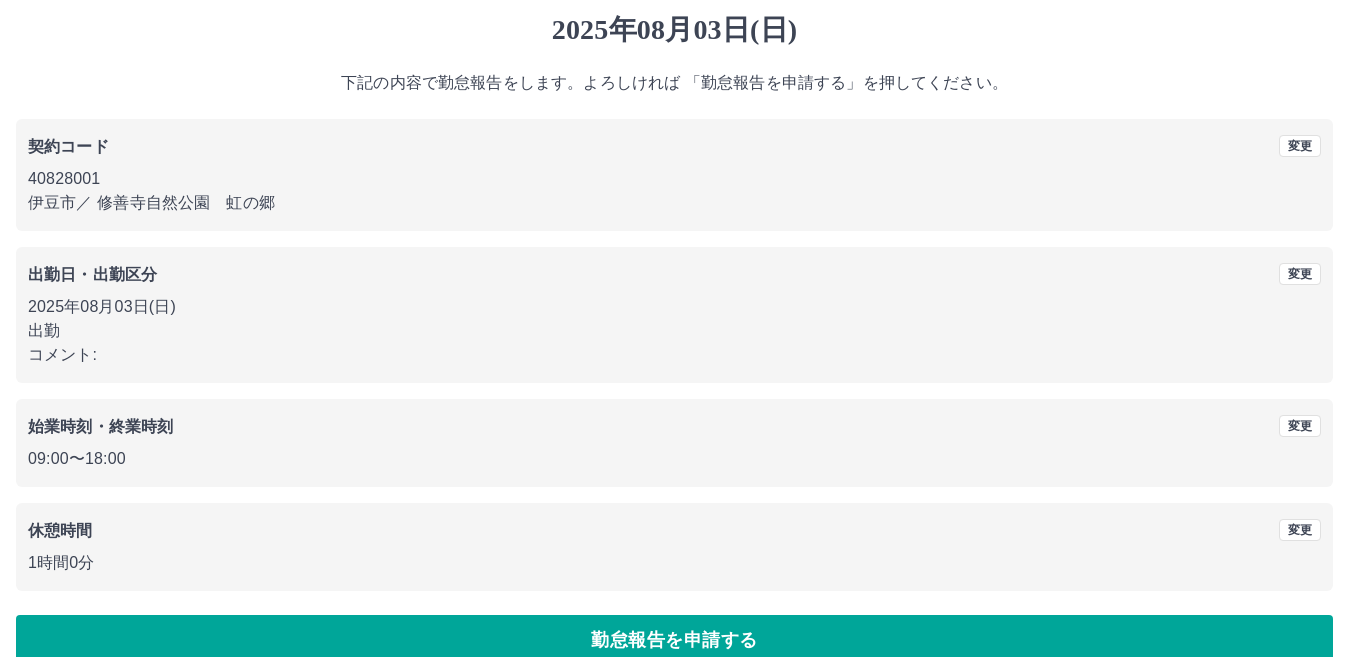scroll, scrollTop: 92, scrollLeft: 0, axis: vertical 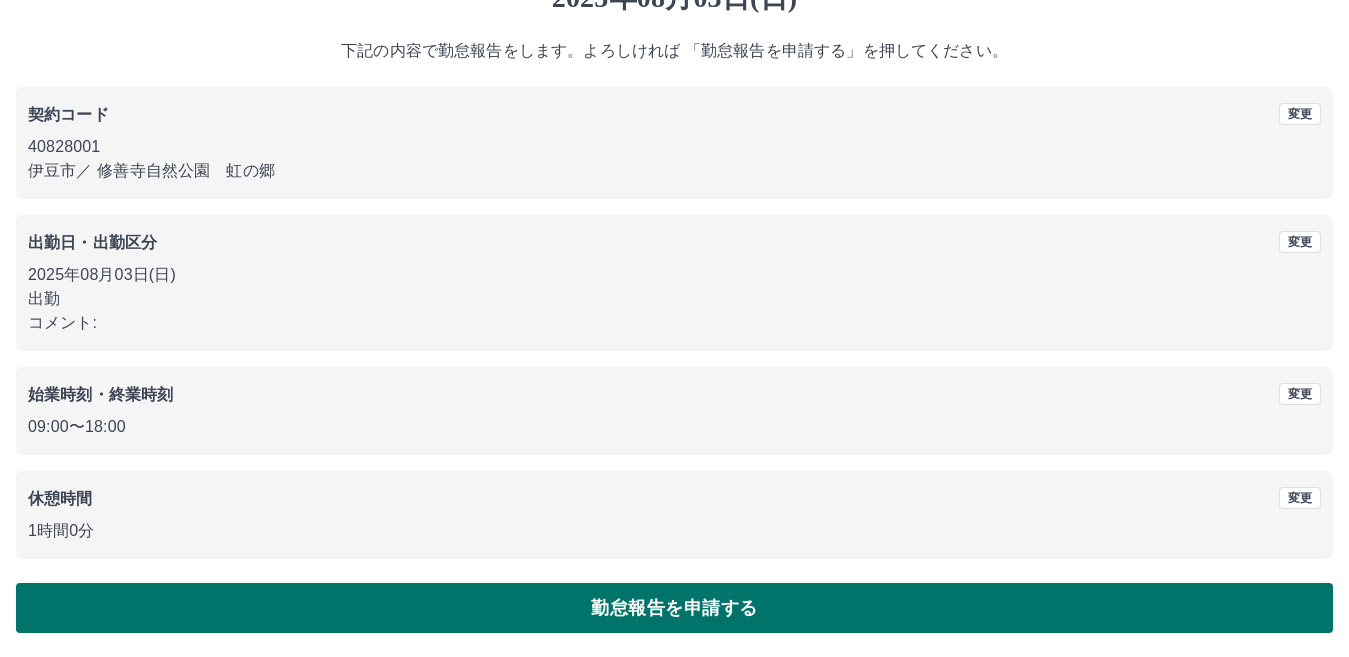 click on "勤怠報告を申請する" at bounding box center (674, 608) 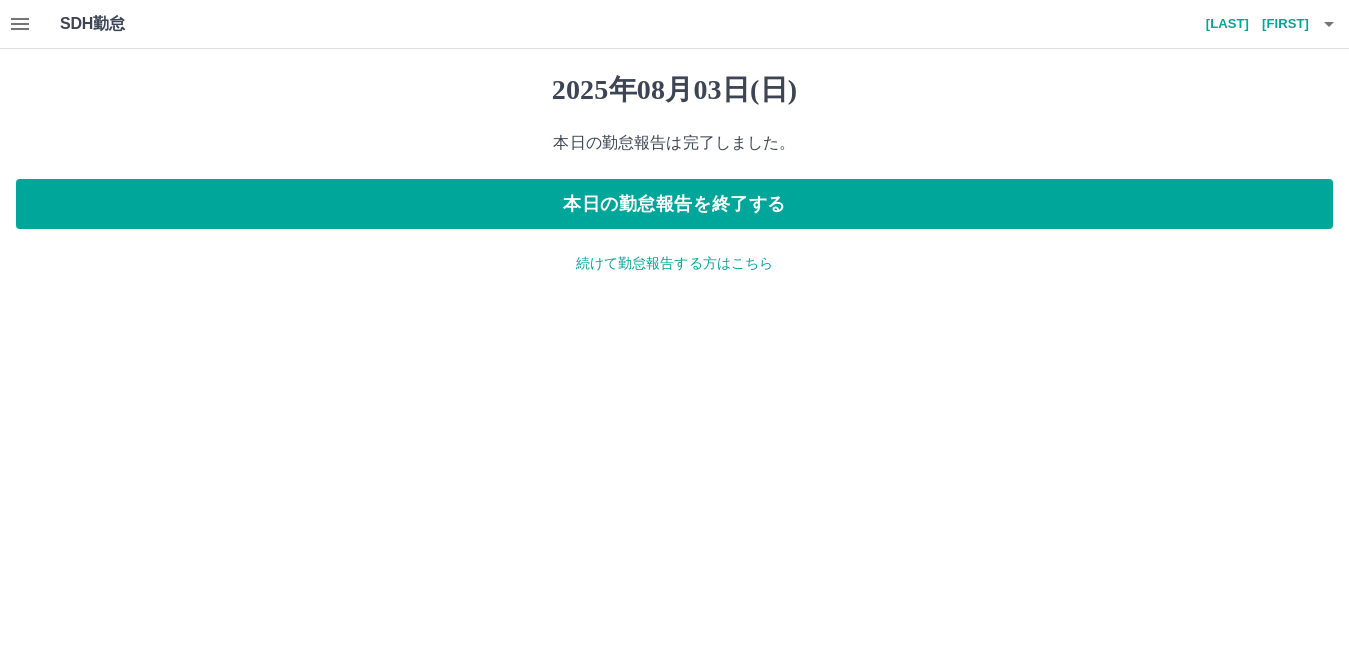 scroll, scrollTop: 0, scrollLeft: 0, axis: both 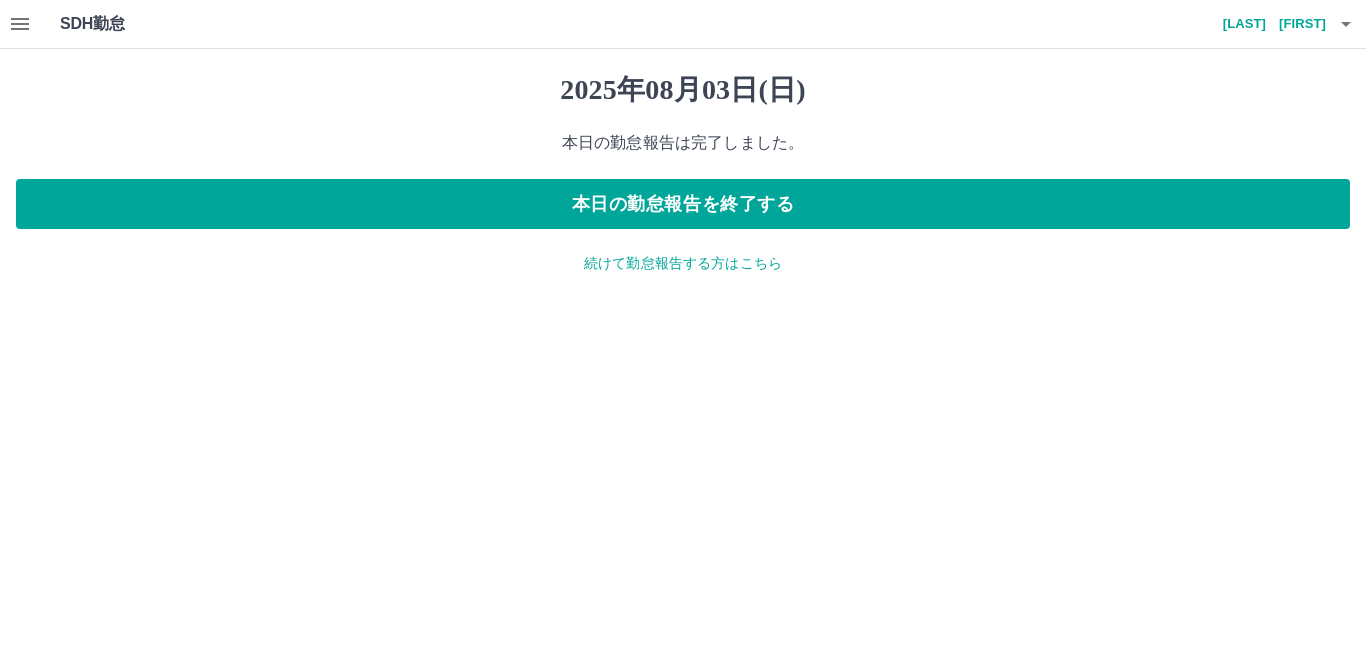 click on "[YEAR]年[MONTH]月[DAY]日(日) 本日の勤怠報告は完了しました。 本日の勤怠報告を終了する 続けて勤怠報告する方はこちら" at bounding box center [683, 173] 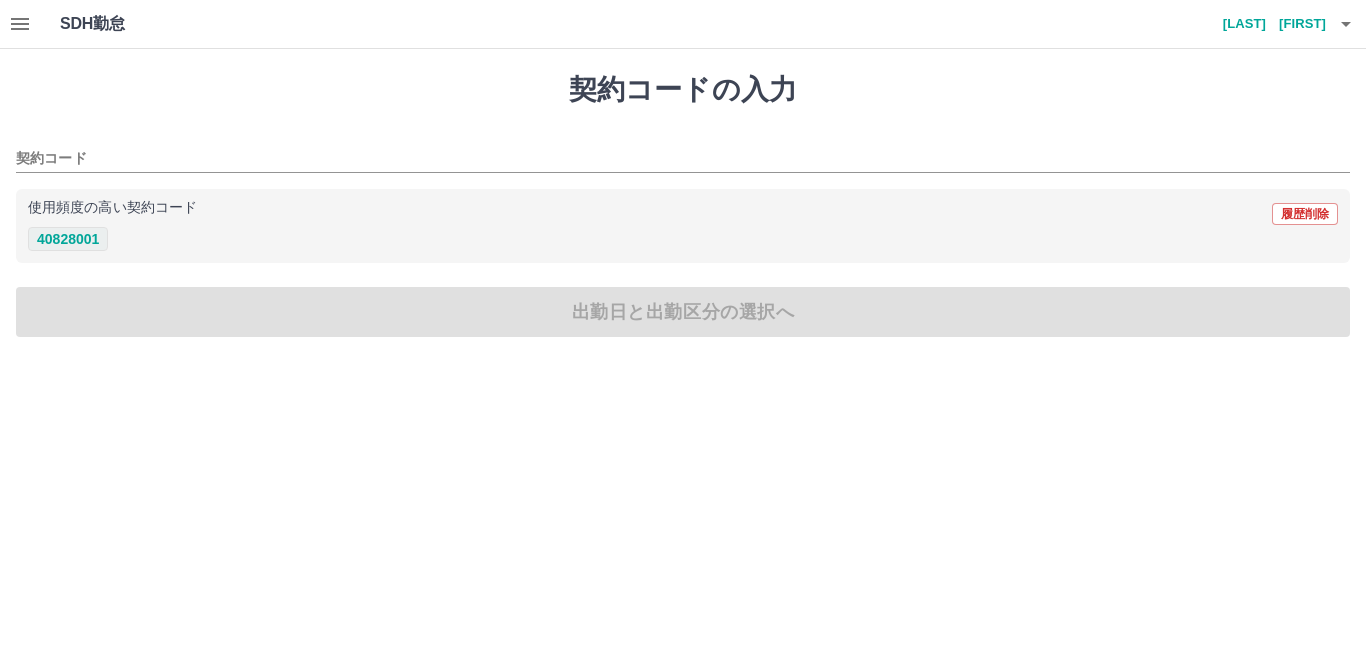 click on "40828001" at bounding box center [68, 239] 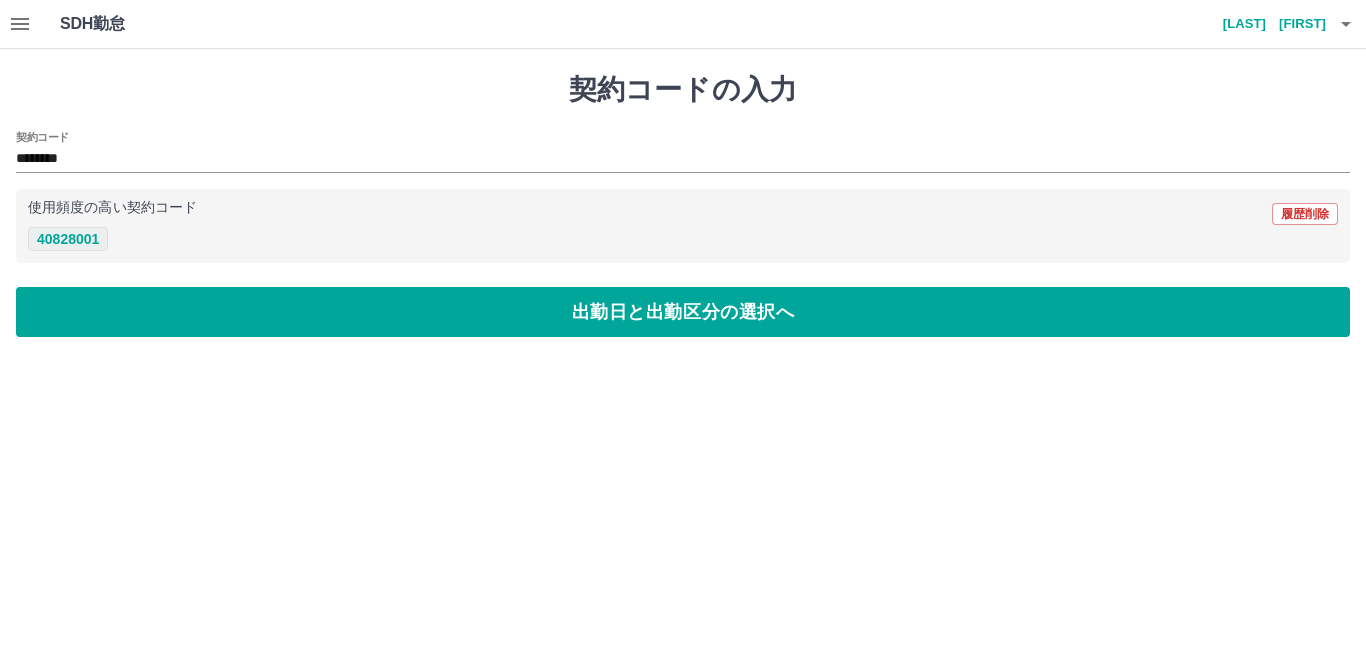 type on "********" 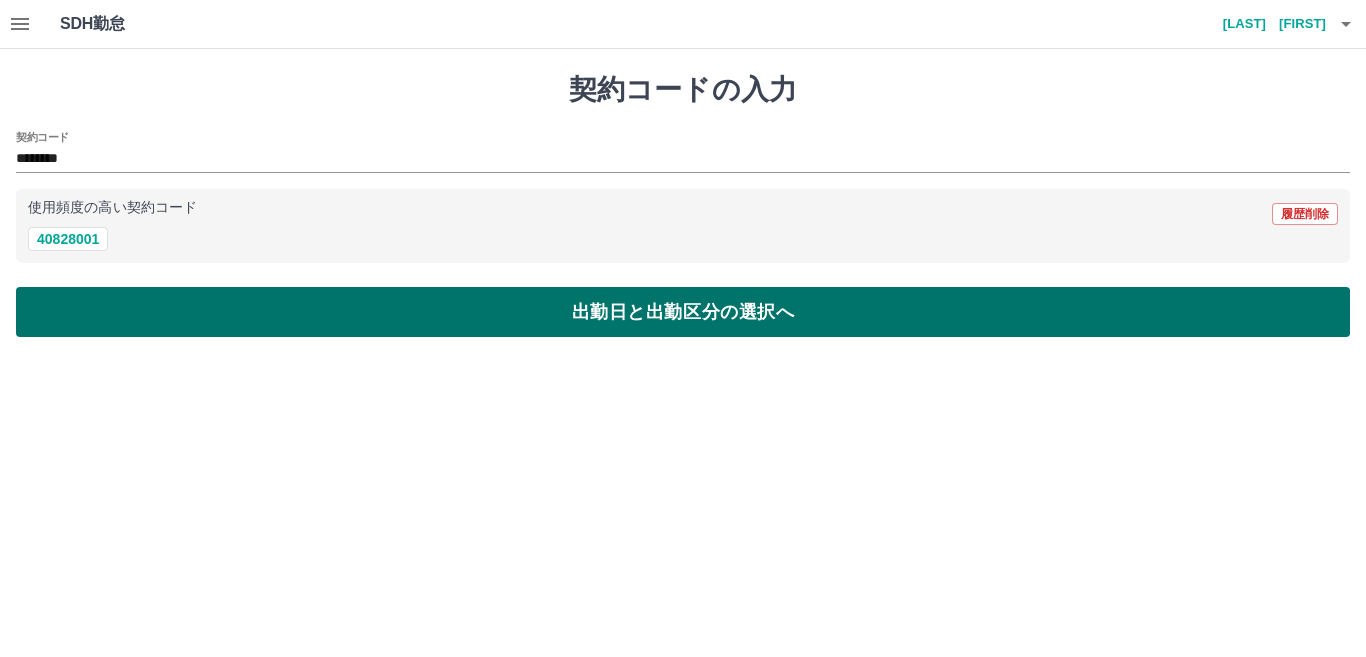 drag, startPoint x: 497, startPoint y: 320, endPoint x: 477, endPoint y: 311, distance: 21.931713 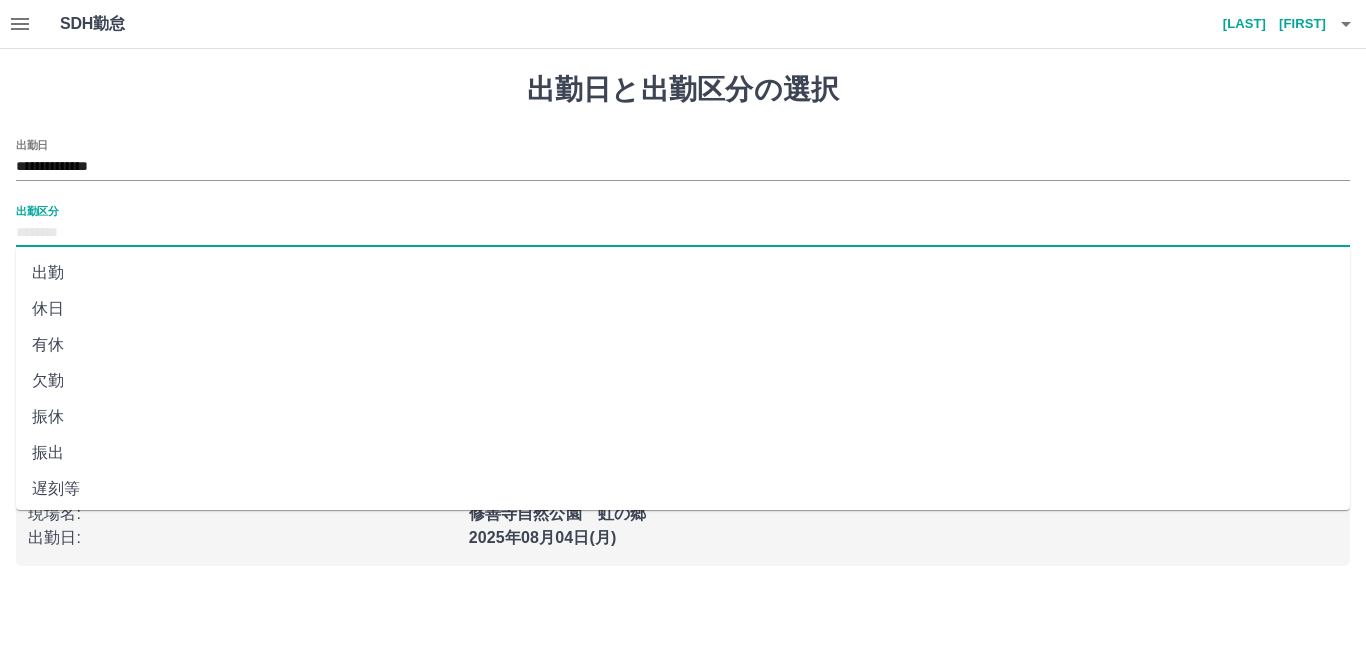click on "出勤区分" at bounding box center (683, 233) 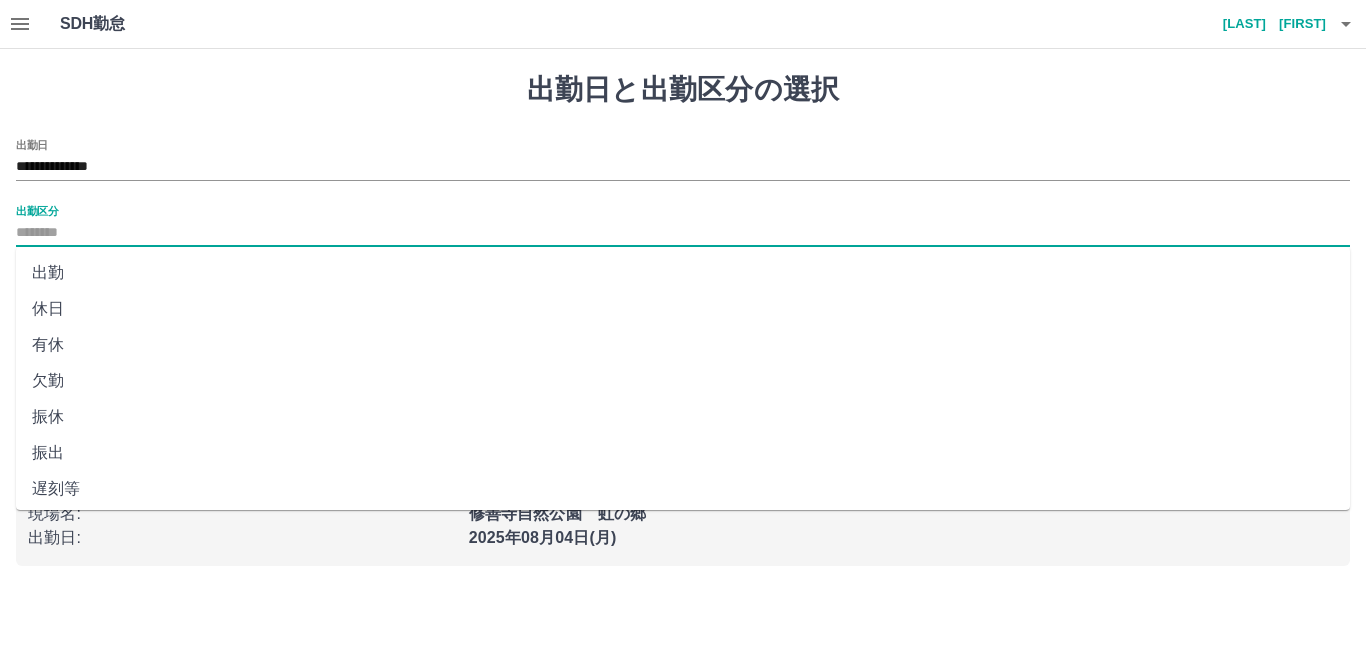 click on "出勤" at bounding box center [683, 273] 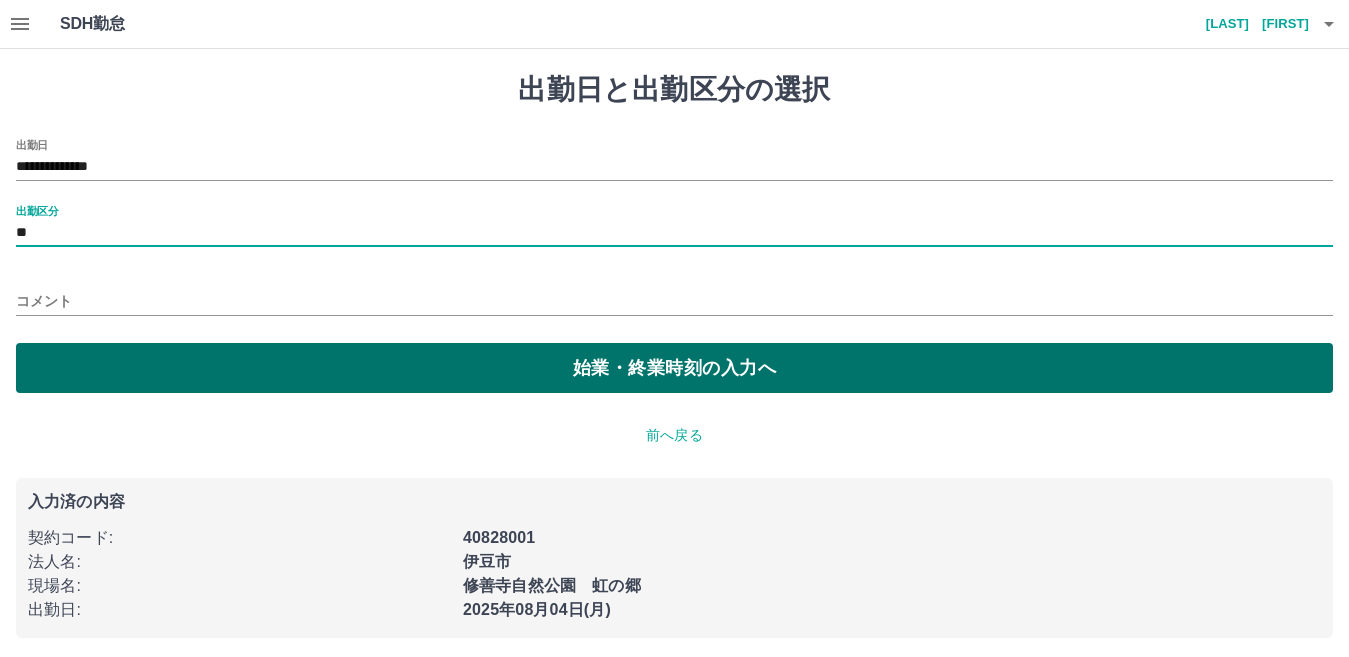 click on "始業・終業時刻の入力へ" at bounding box center (674, 368) 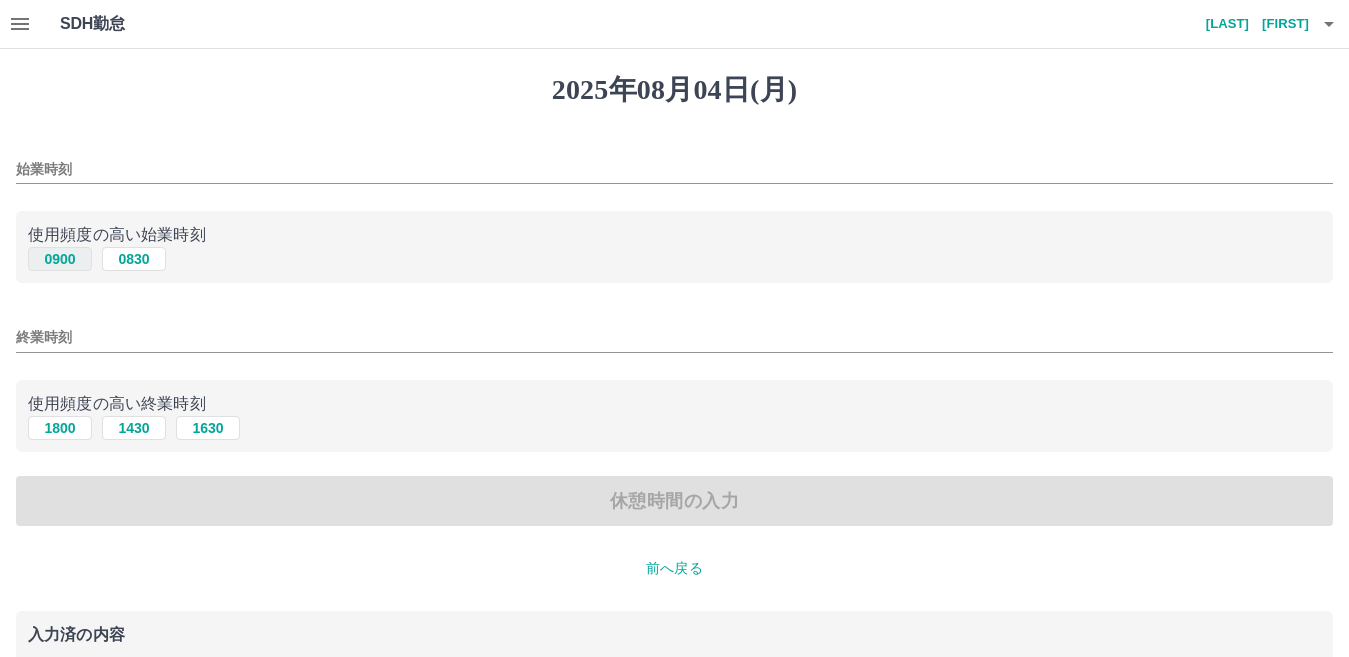 click on "0900" at bounding box center (60, 259) 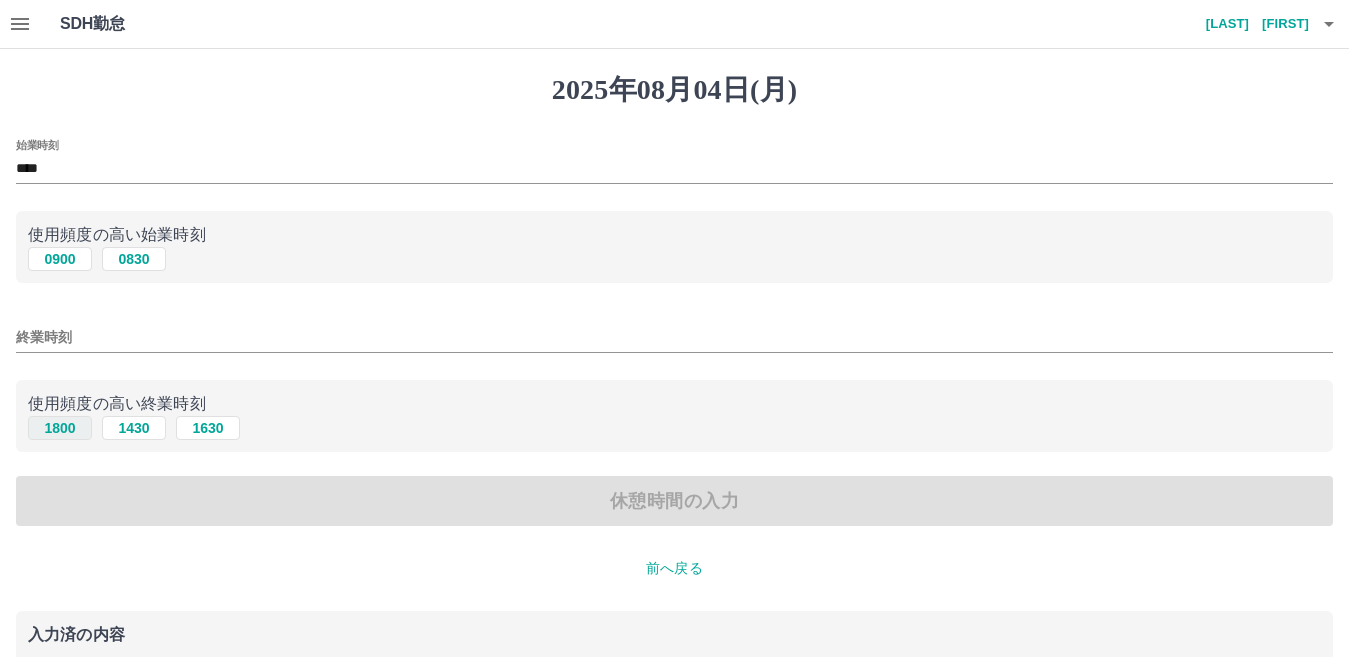 click on "1800" at bounding box center (60, 428) 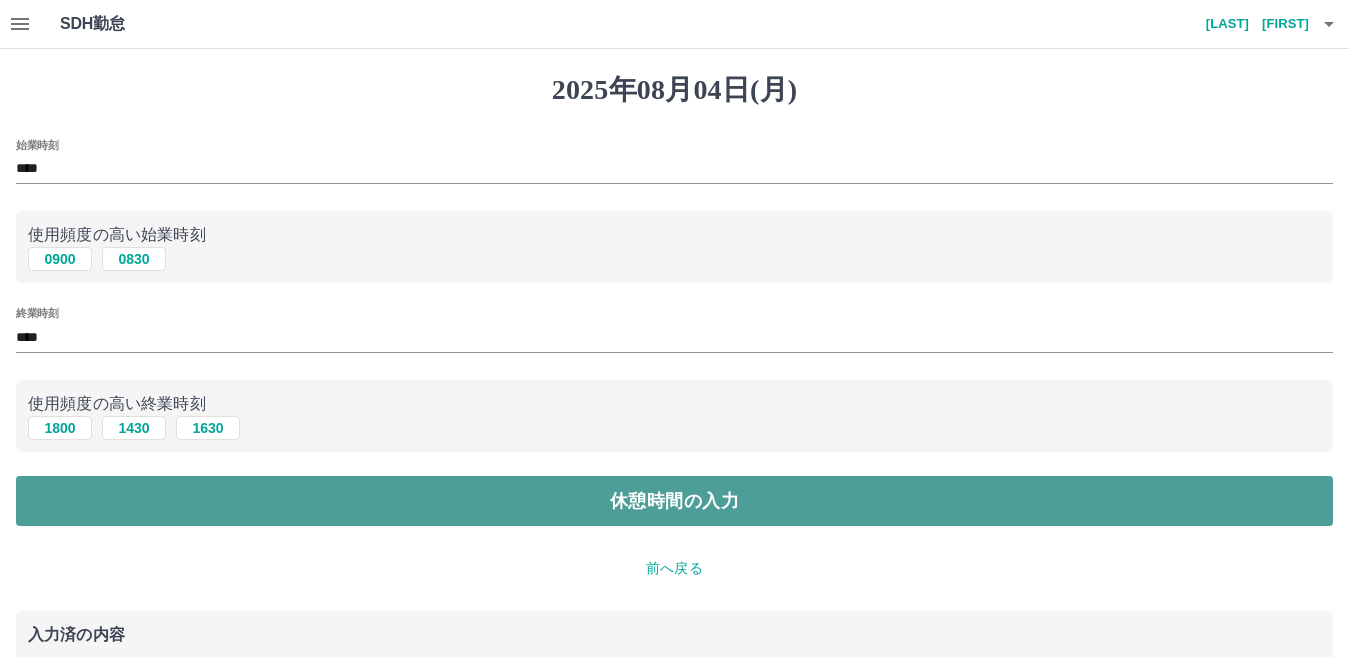 click on "休憩時間の入力" at bounding box center [674, 501] 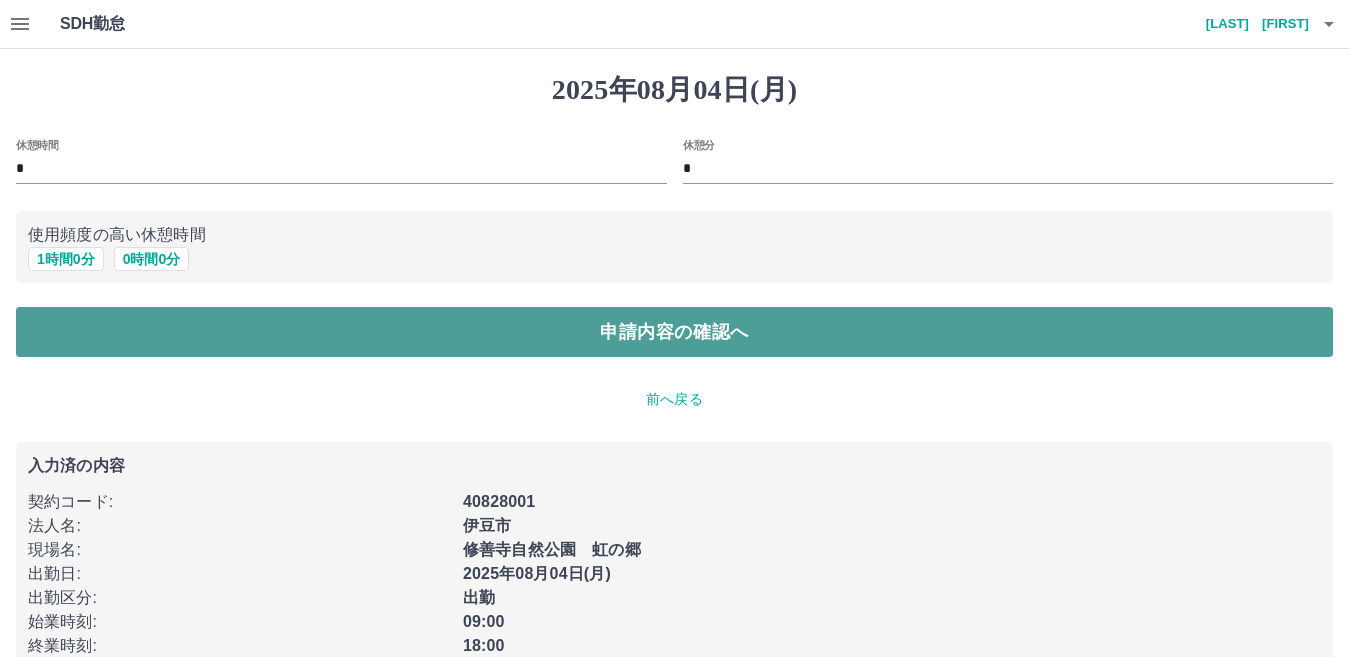 click on "申請内容の確認へ" at bounding box center [674, 332] 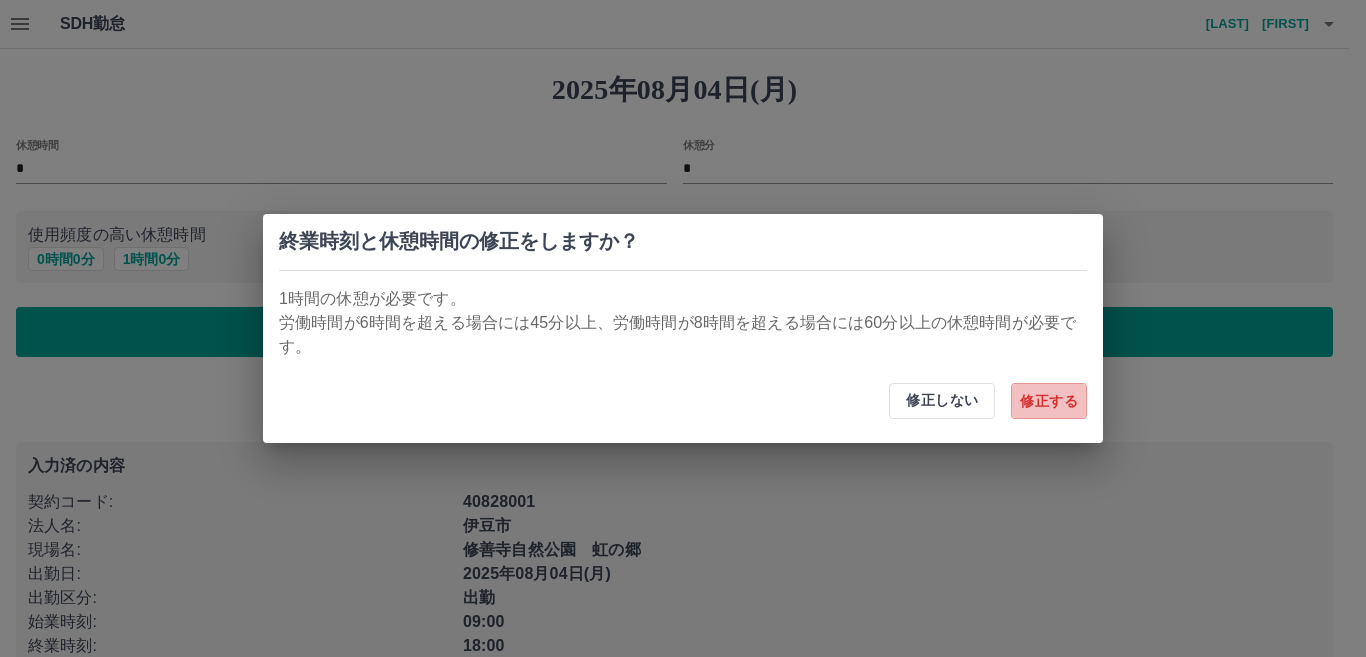 drag, startPoint x: 1067, startPoint y: 402, endPoint x: 174, endPoint y: 278, distance: 901.56805 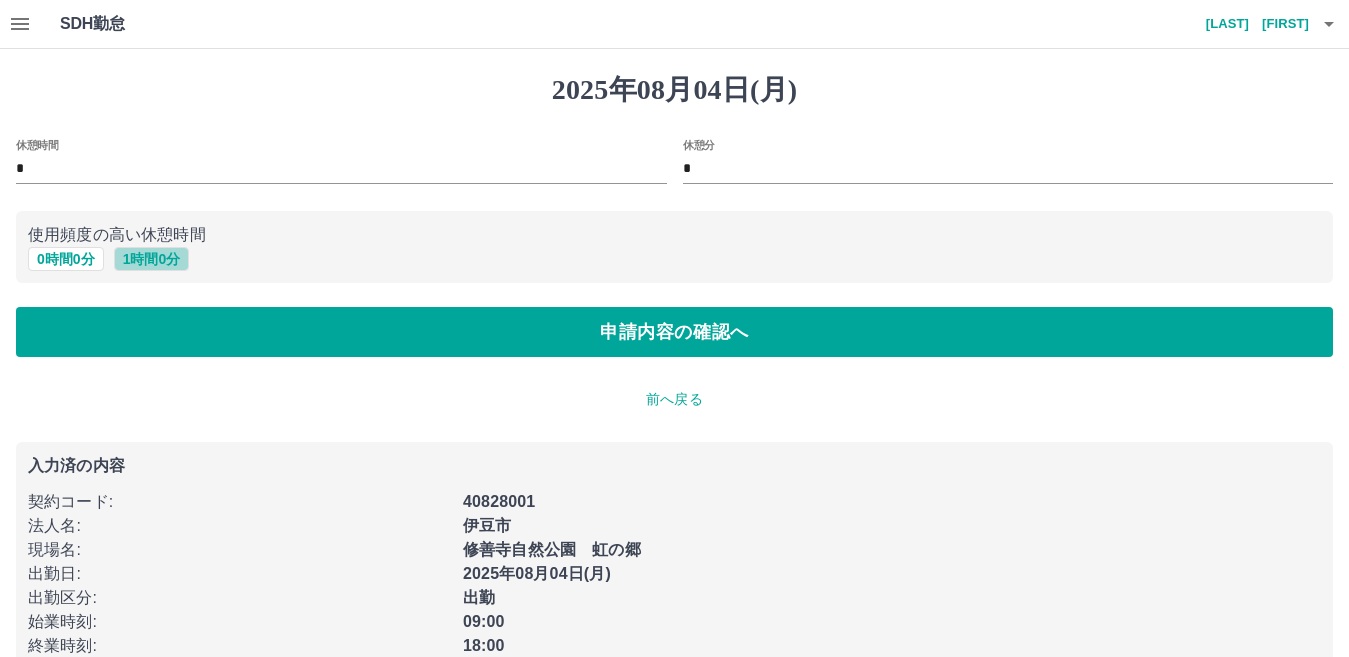 click on "1 時間 0 分" at bounding box center [152, 259] 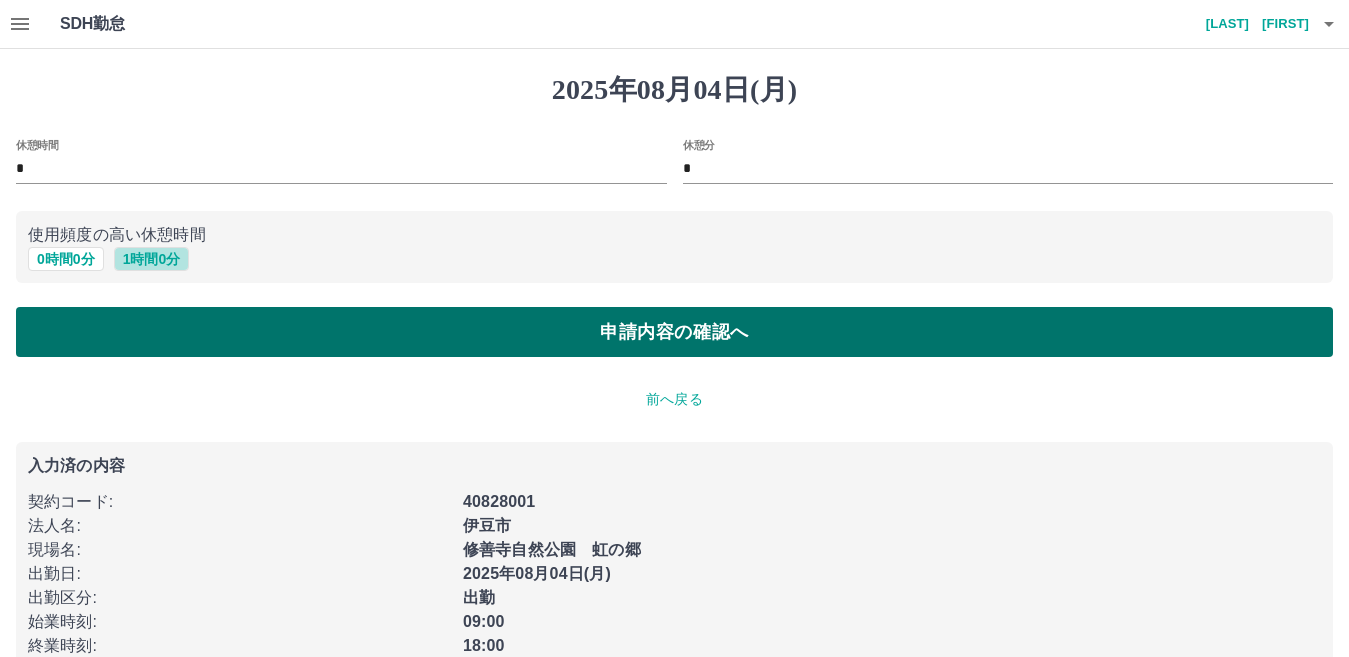 type on "*" 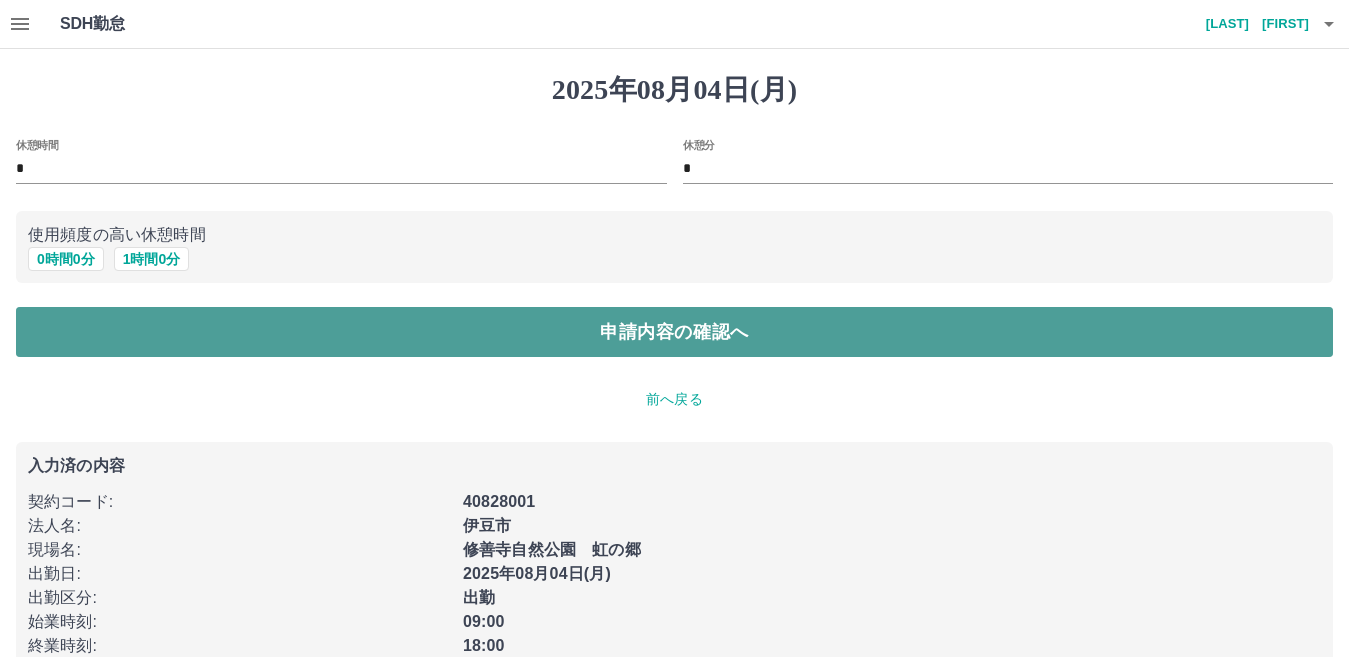 click on "申請内容の確認へ" at bounding box center [674, 332] 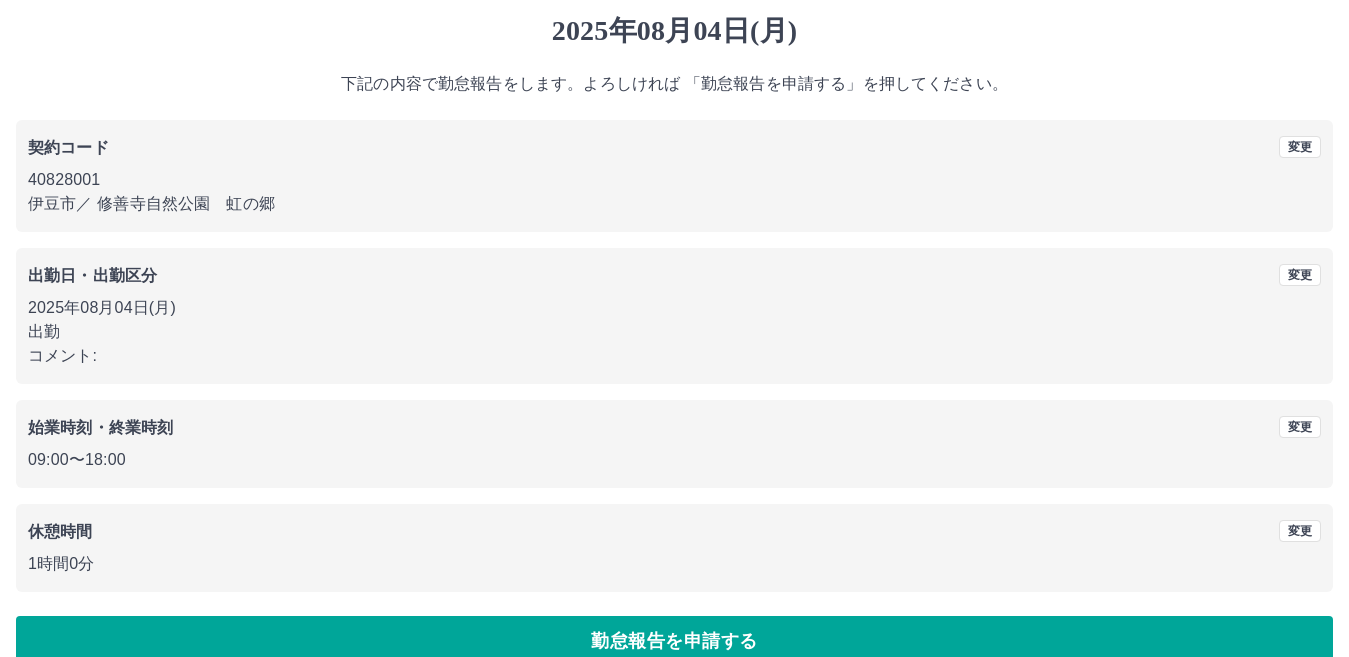 scroll, scrollTop: 92, scrollLeft: 0, axis: vertical 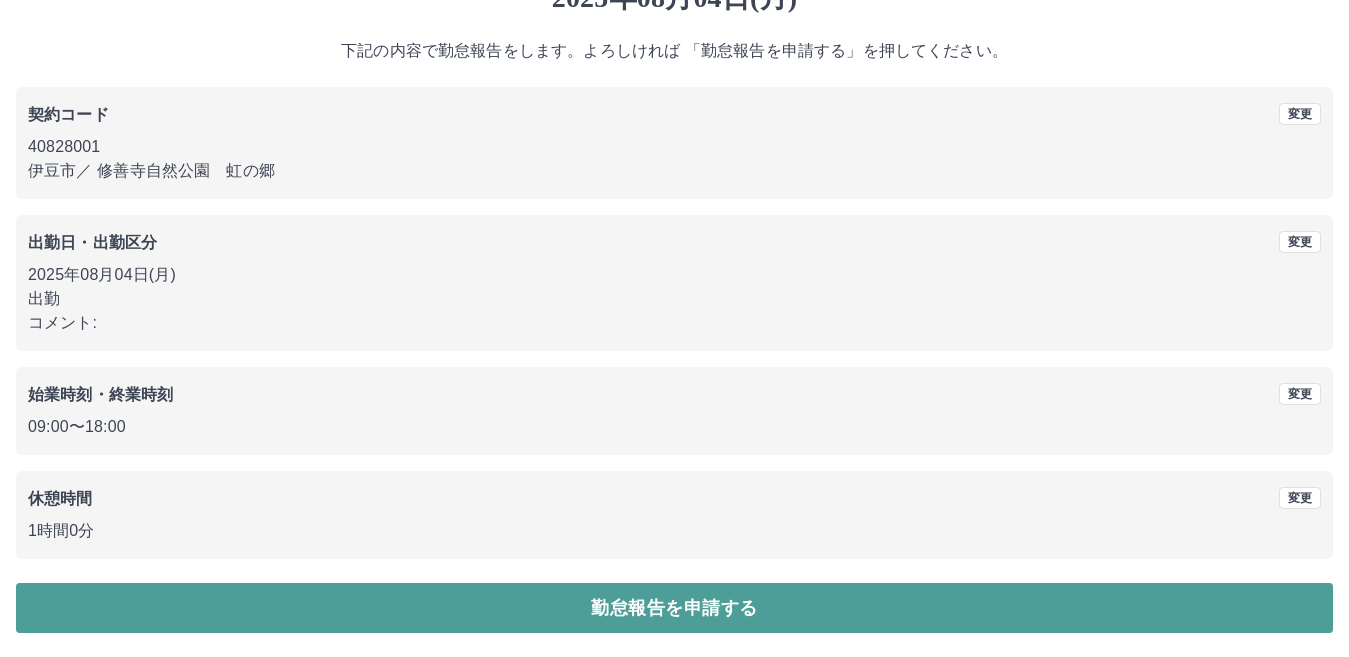 click on "勤怠報告を申請する" at bounding box center (674, 608) 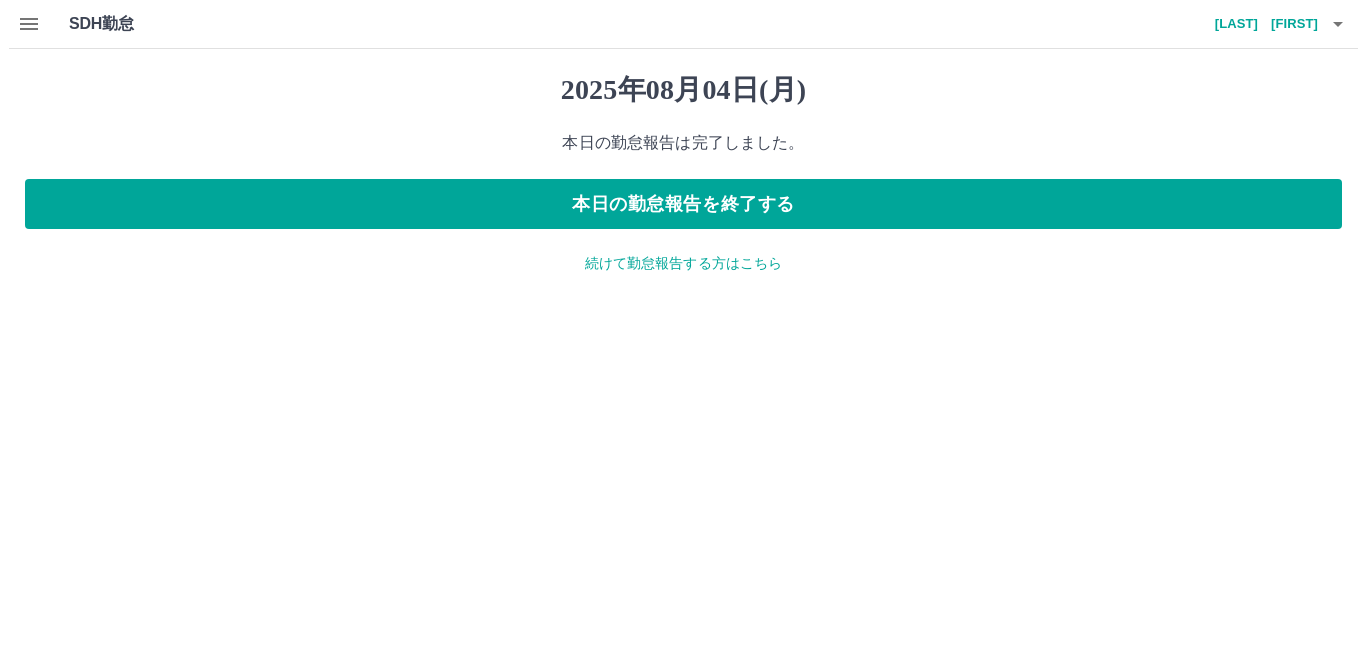 scroll, scrollTop: 0, scrollLeft: 0, axis: both 